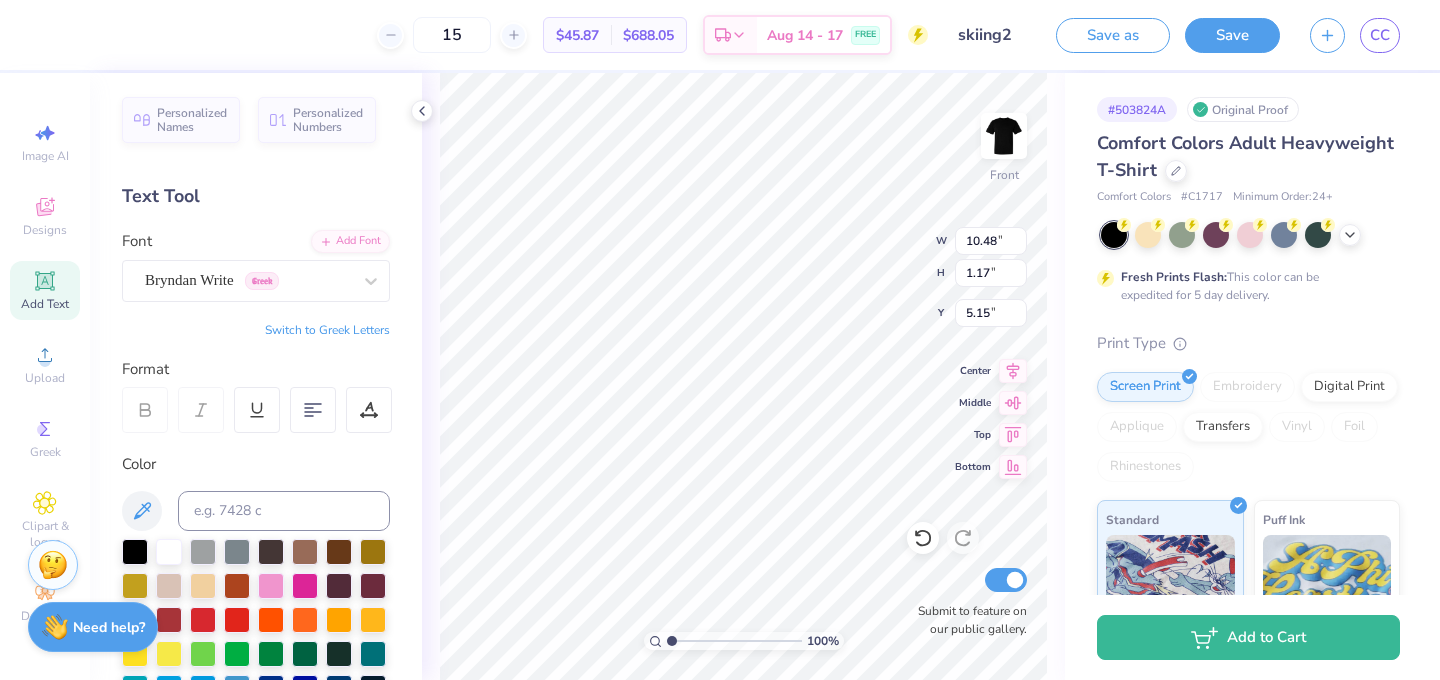 scroll, scrollTop: 0, scrollLeft: 0, axis: both 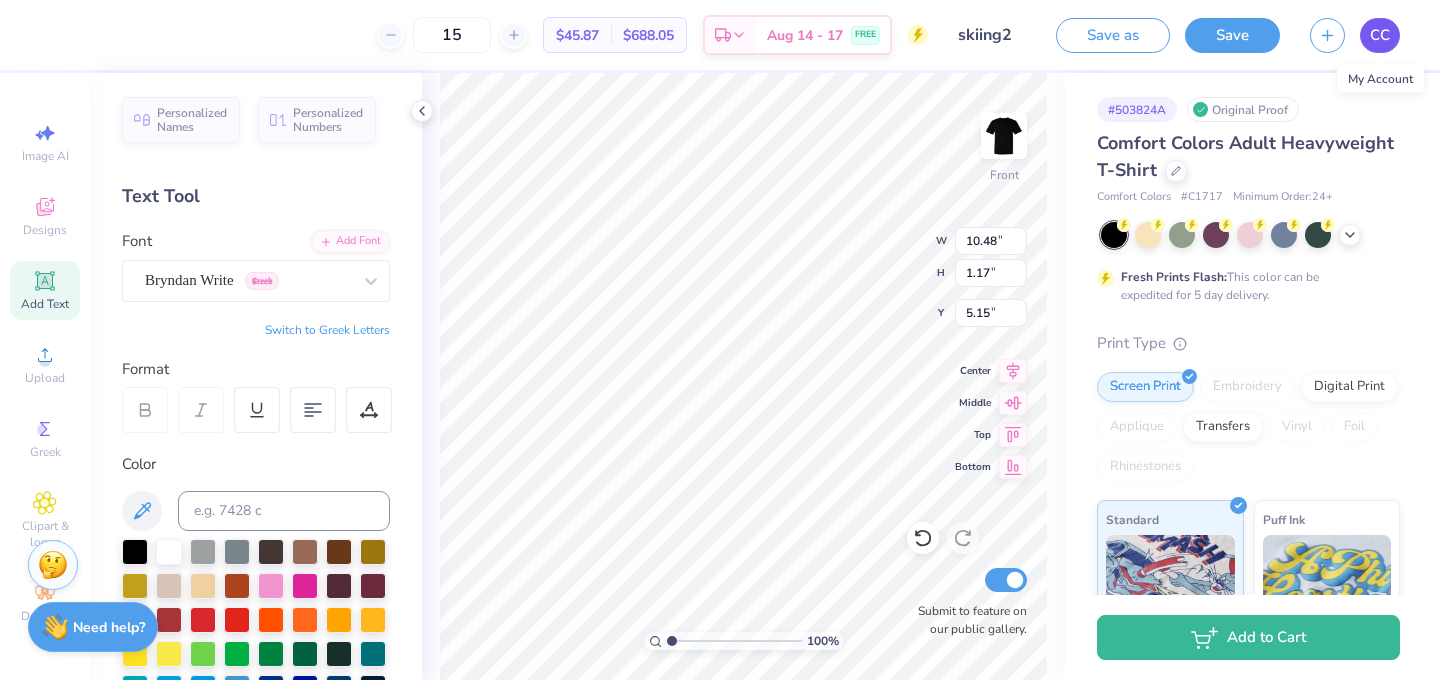 click on "CC" at bounding box center [1380, 35] 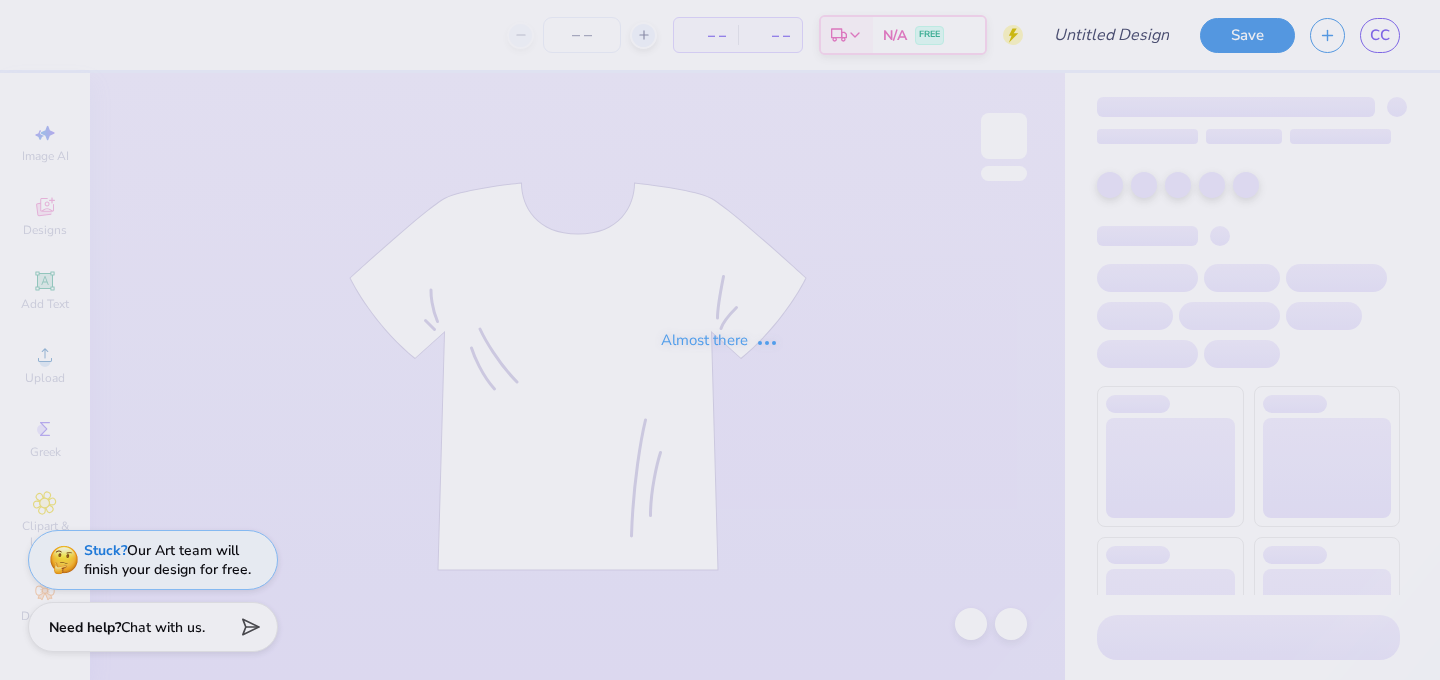 scroll, scrollTop: 0, scrollLeft: 0, axis: both 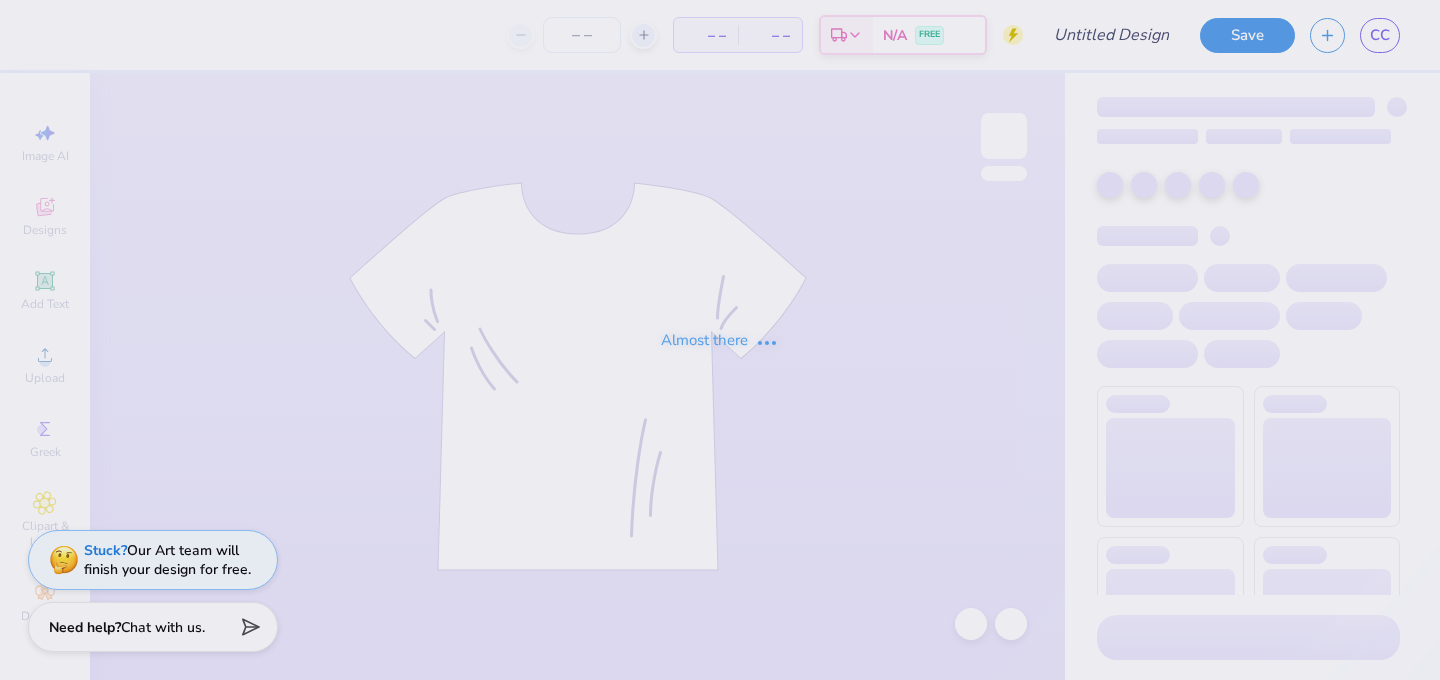 type on "skinng 1" 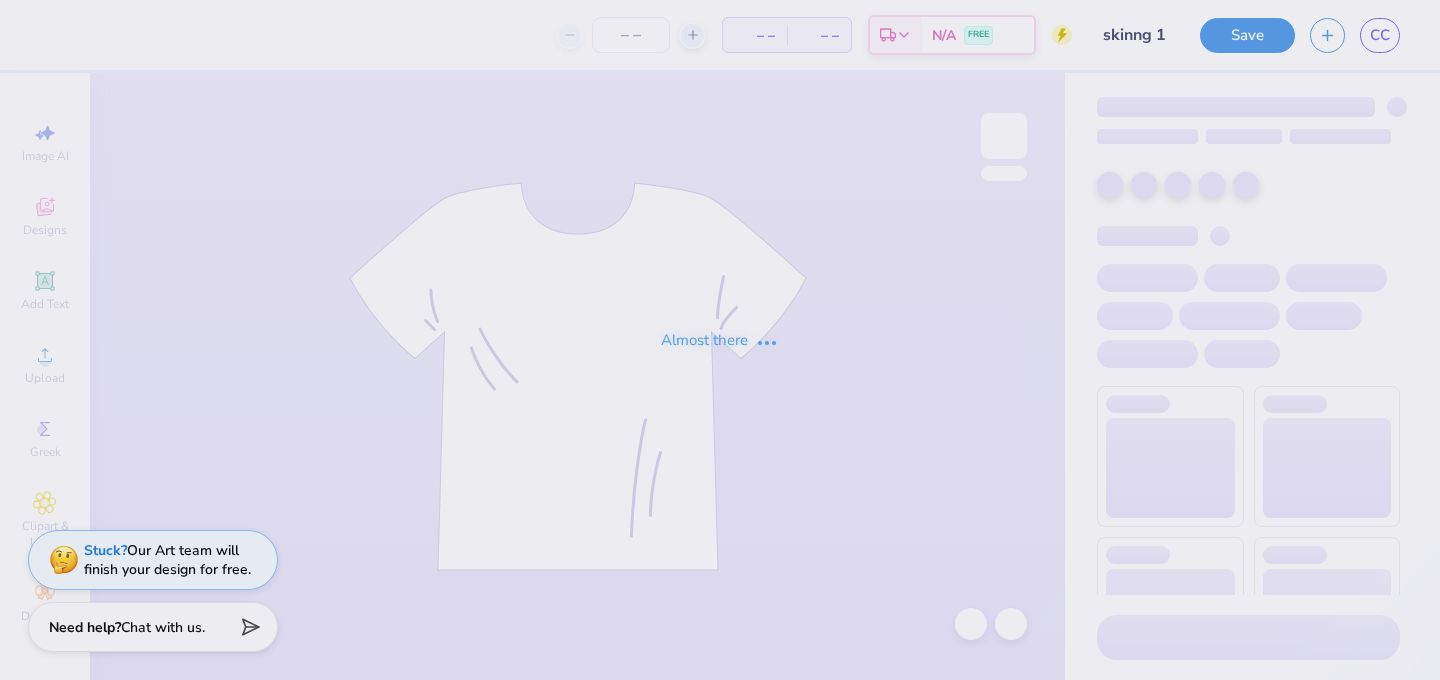 type on "40" 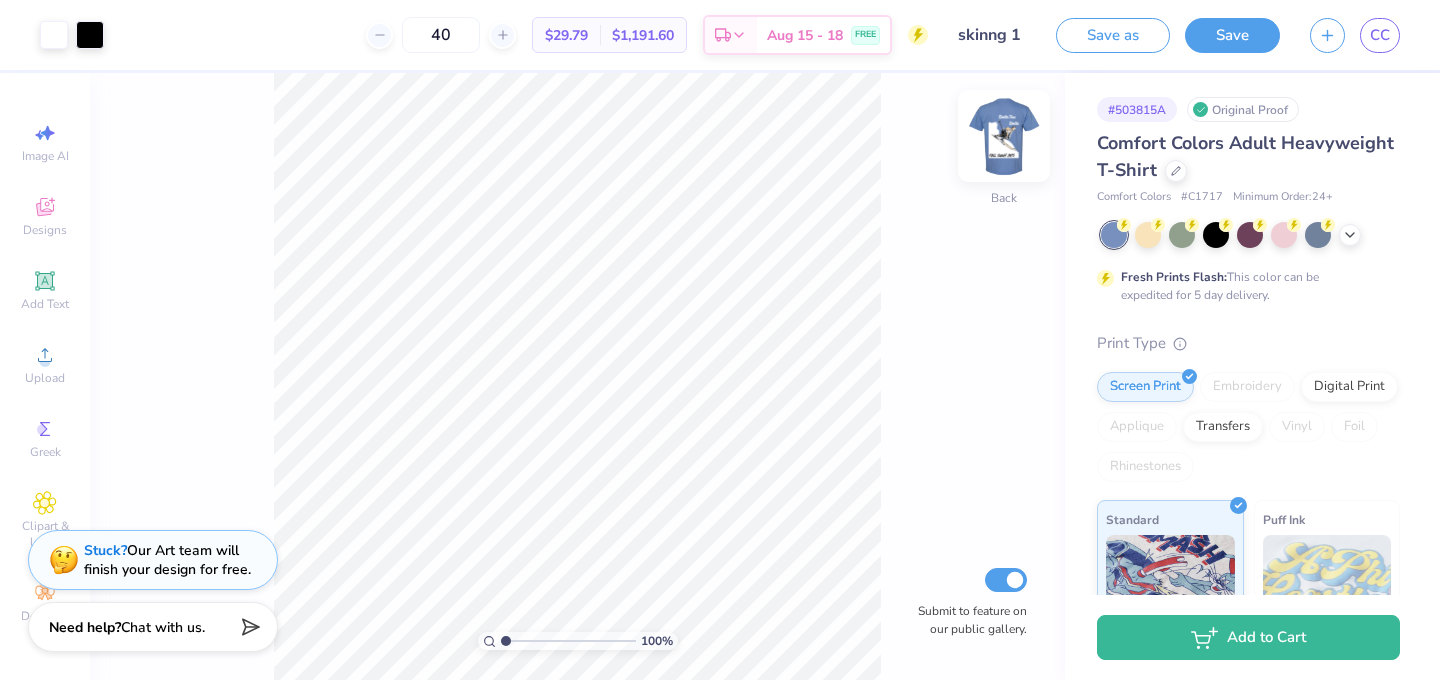 click at bounding box center [1004, 136] 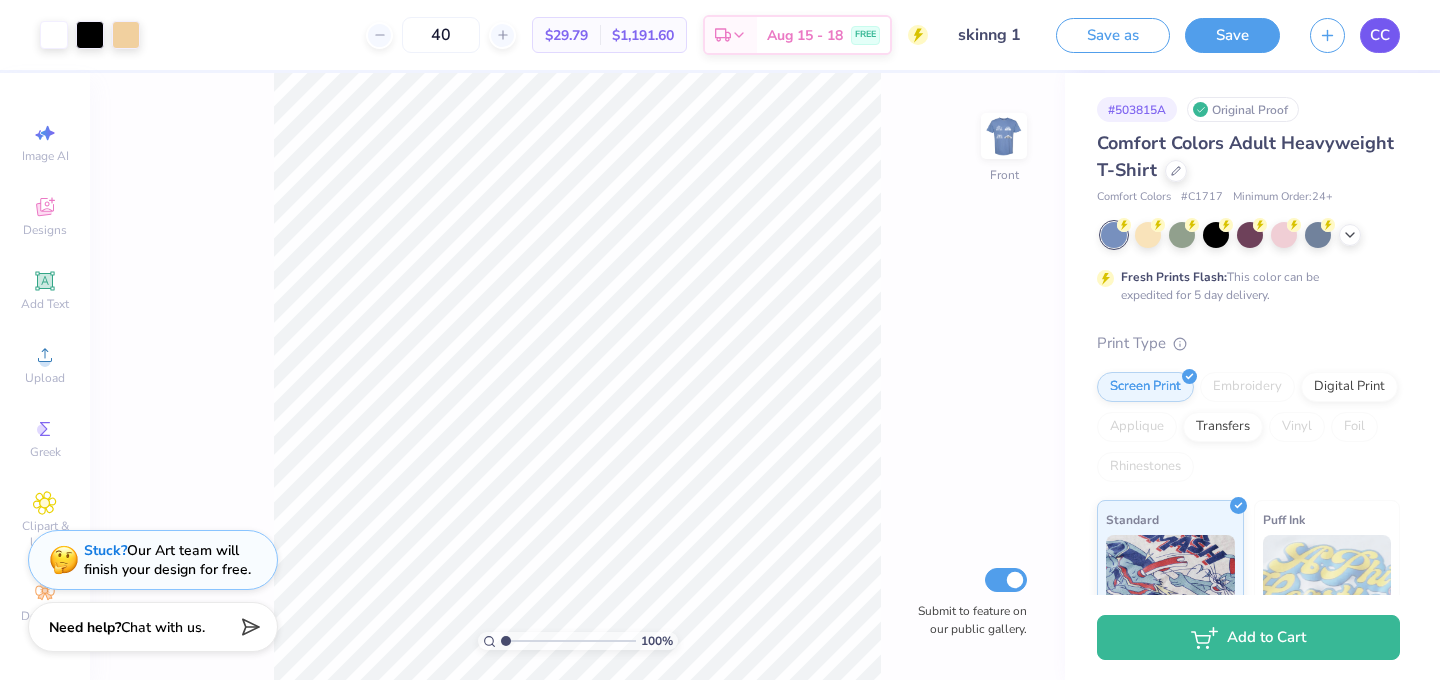 click on "CC" at bounding box center [1380, 35] 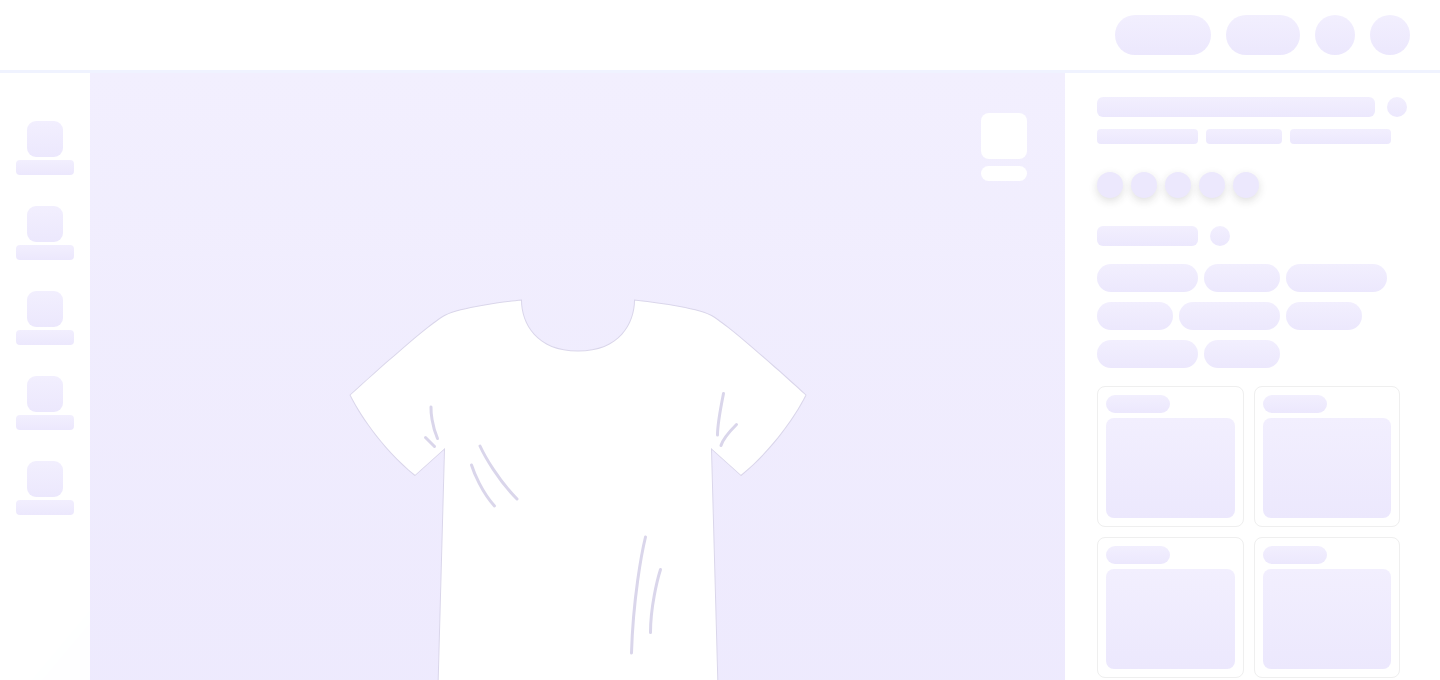 scroll, scrollTop: 0, scrollLeft: 0, axis: both 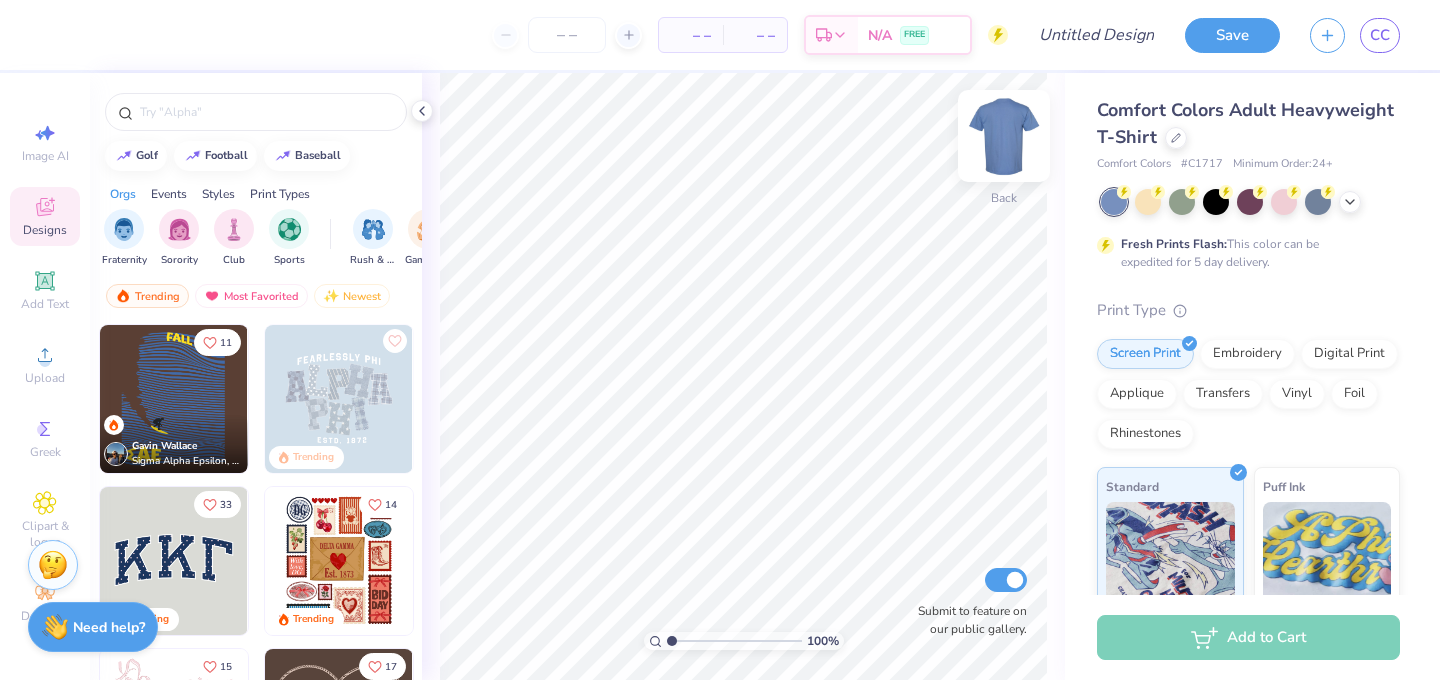 click at bounding box center (1004, 136) 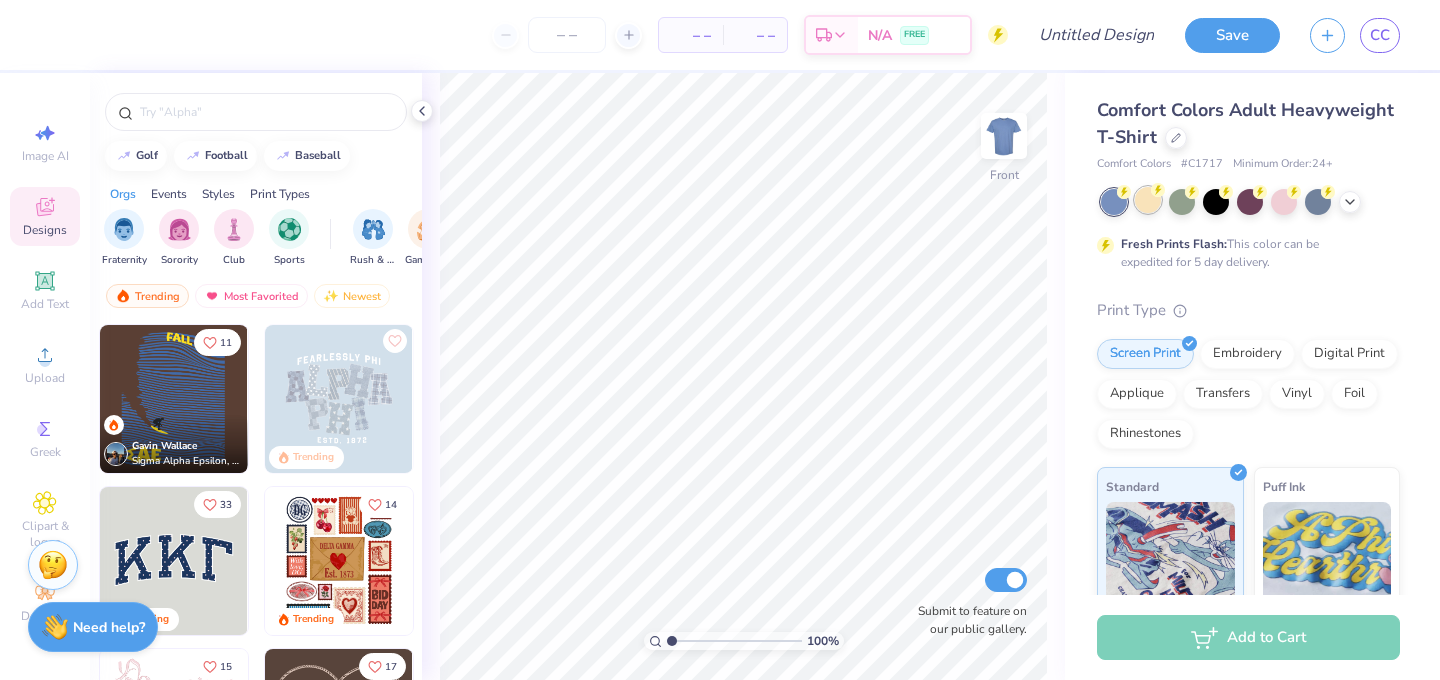 click at bounding box center (1216, 202) 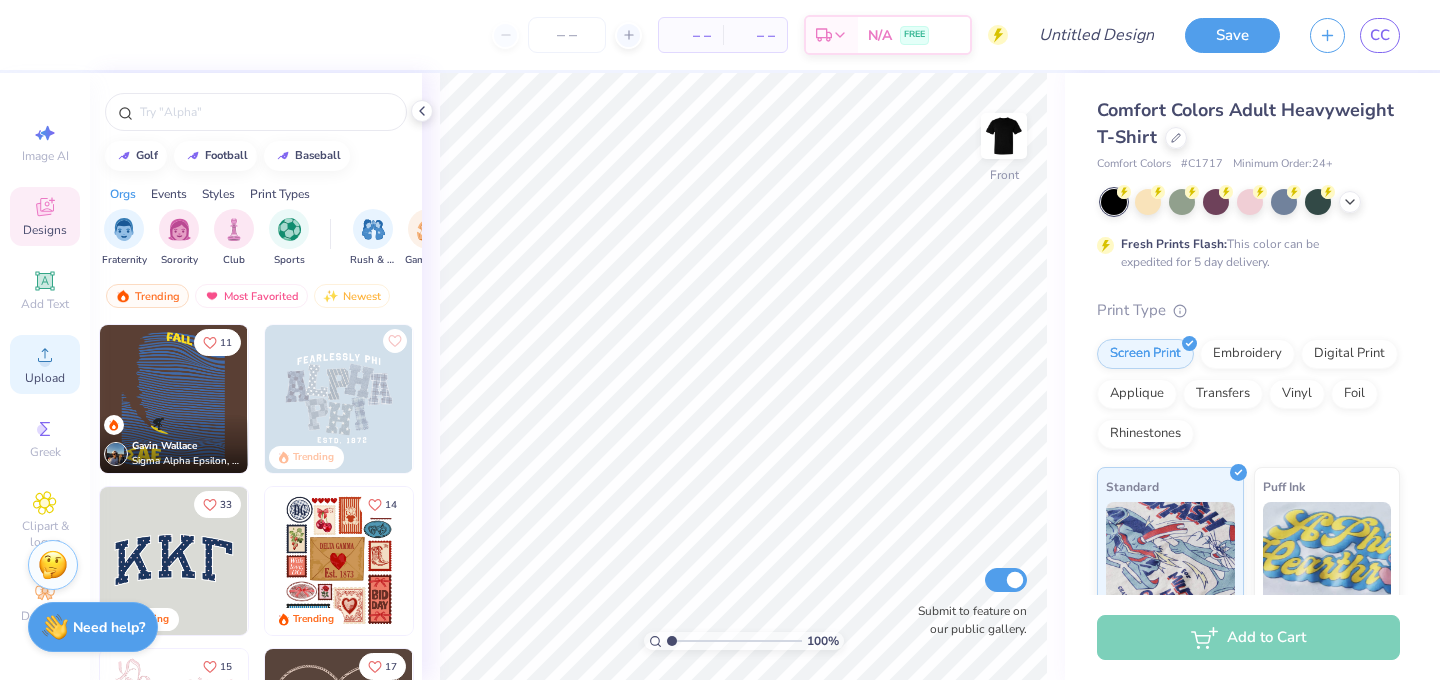 click 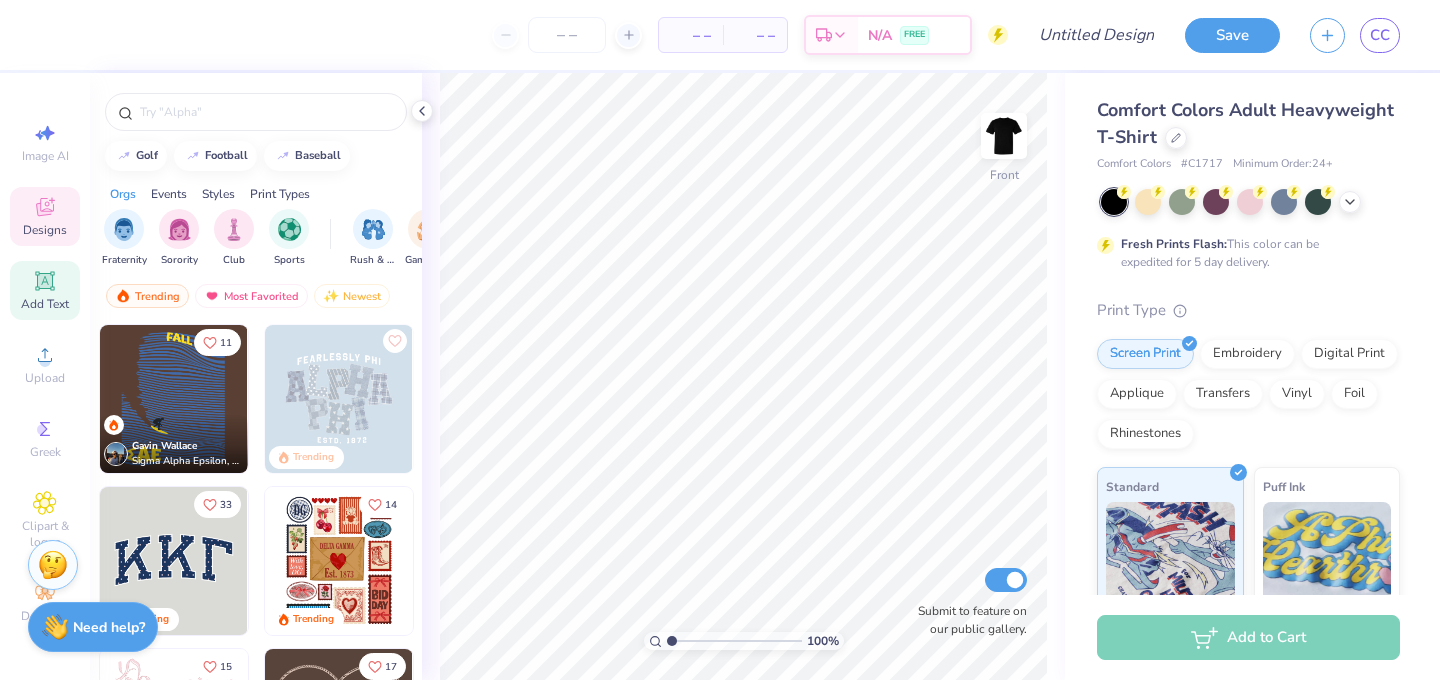 click on "Add Text" at bounding box center (45, 290) 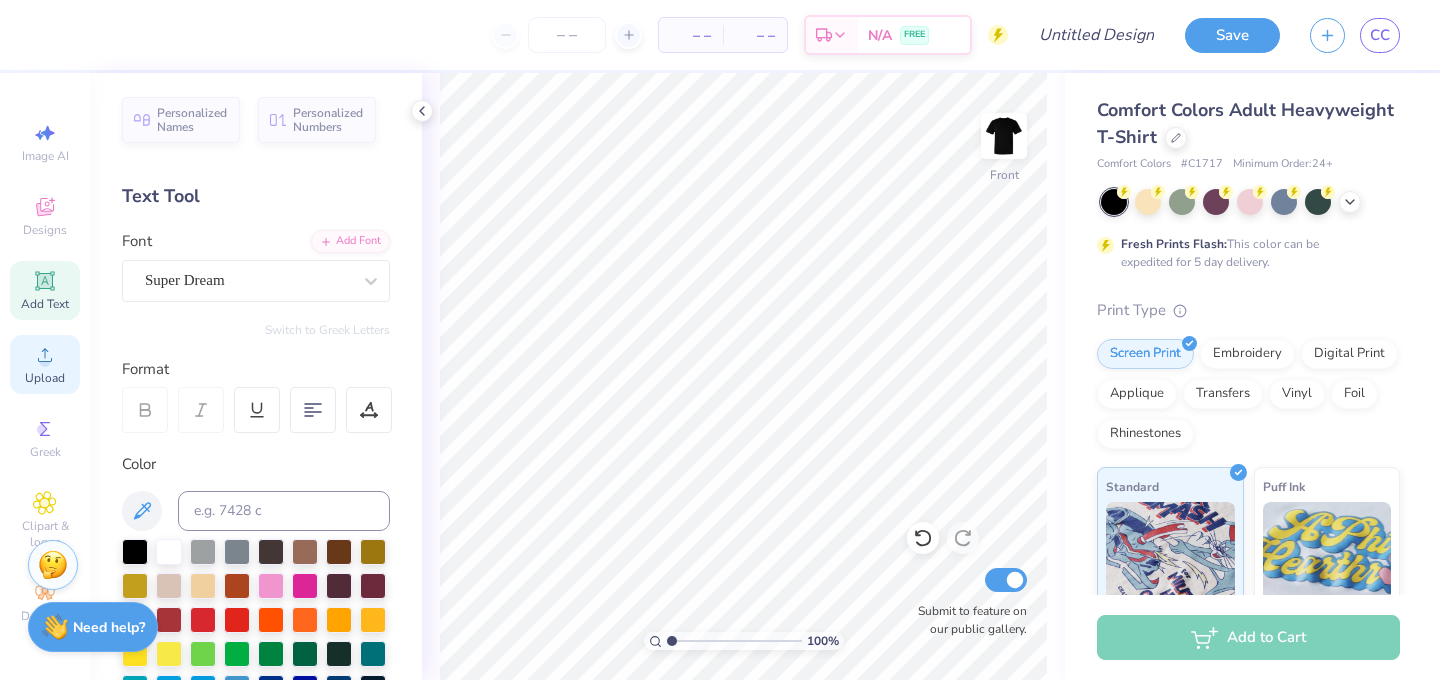 click on "Upload" at bounding box center (45, 364) 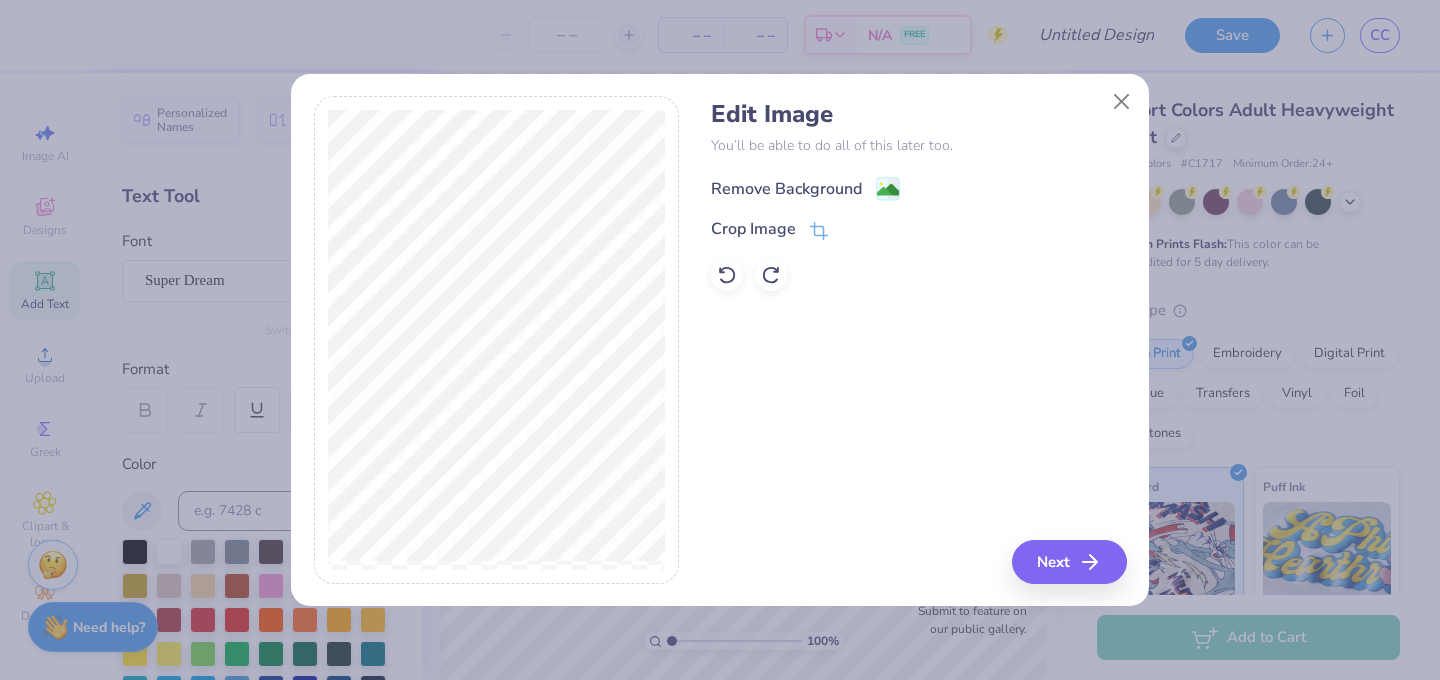 click on "Remove Background" at bounding box center (786, 189) 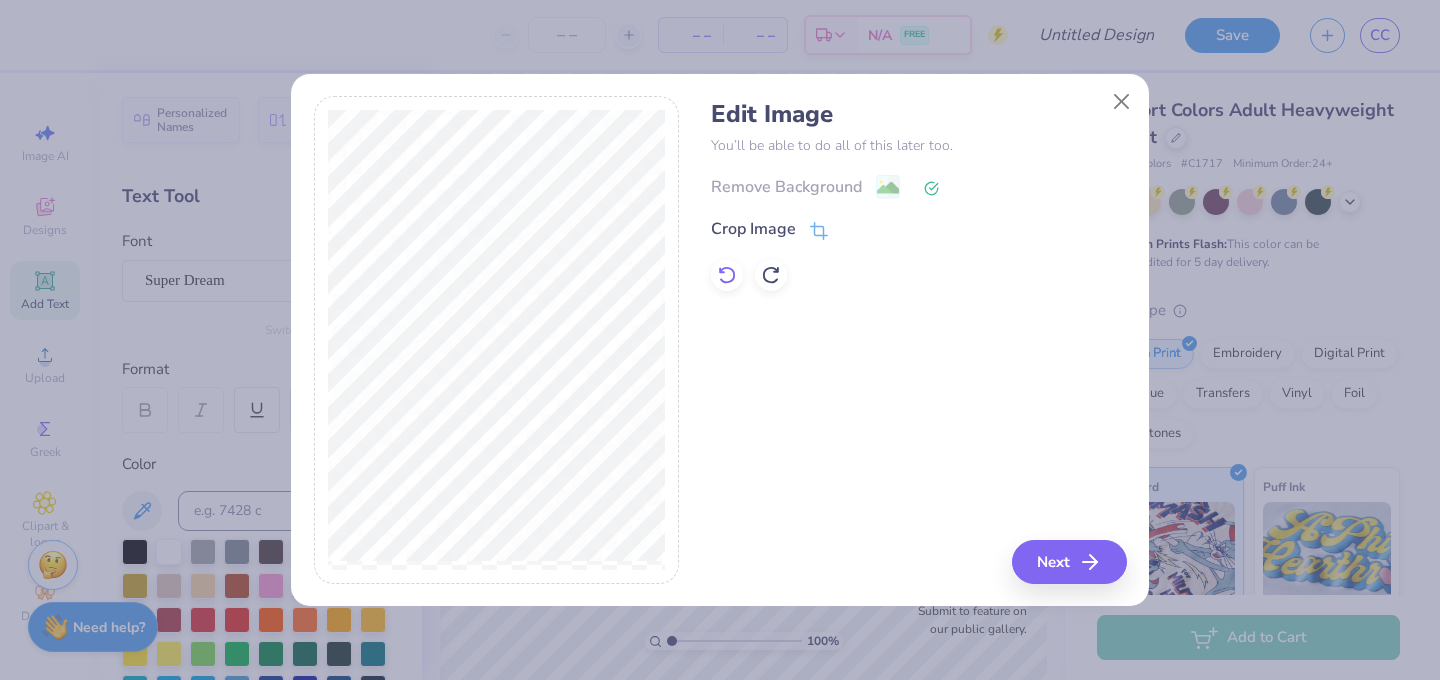 click 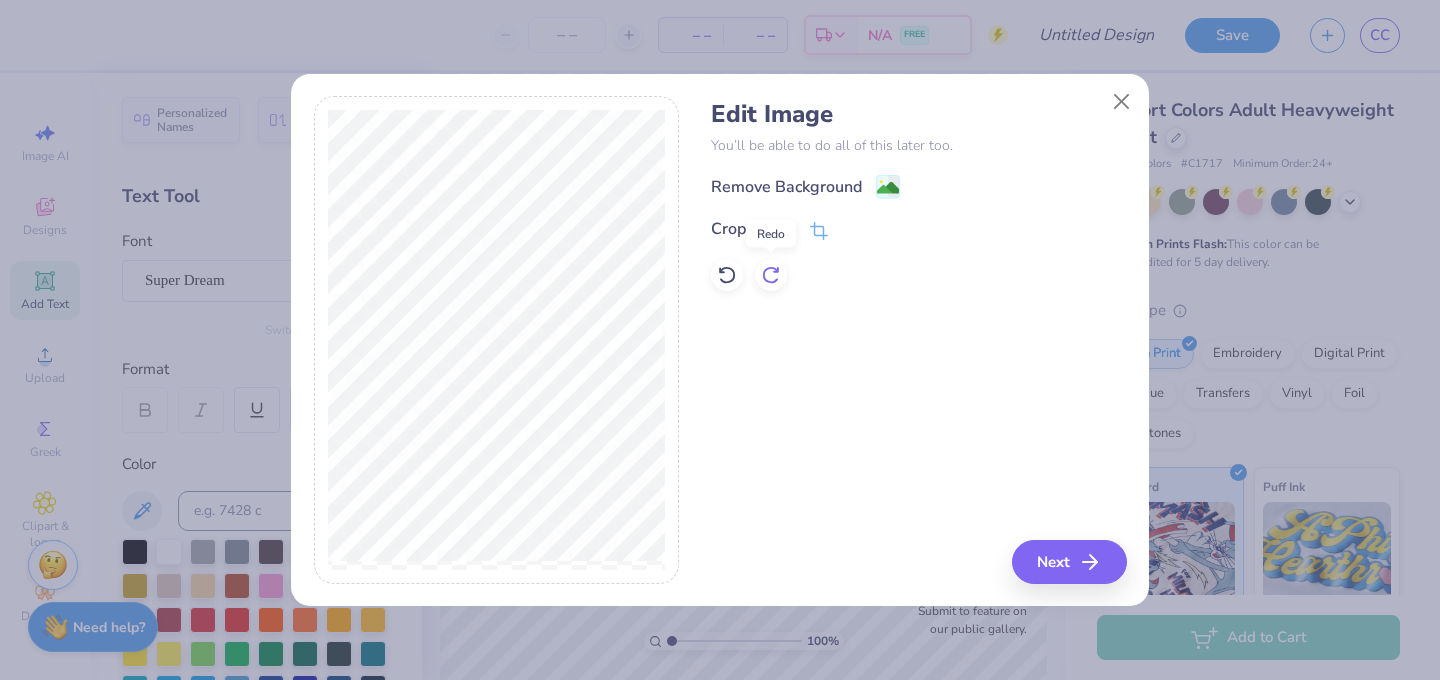click 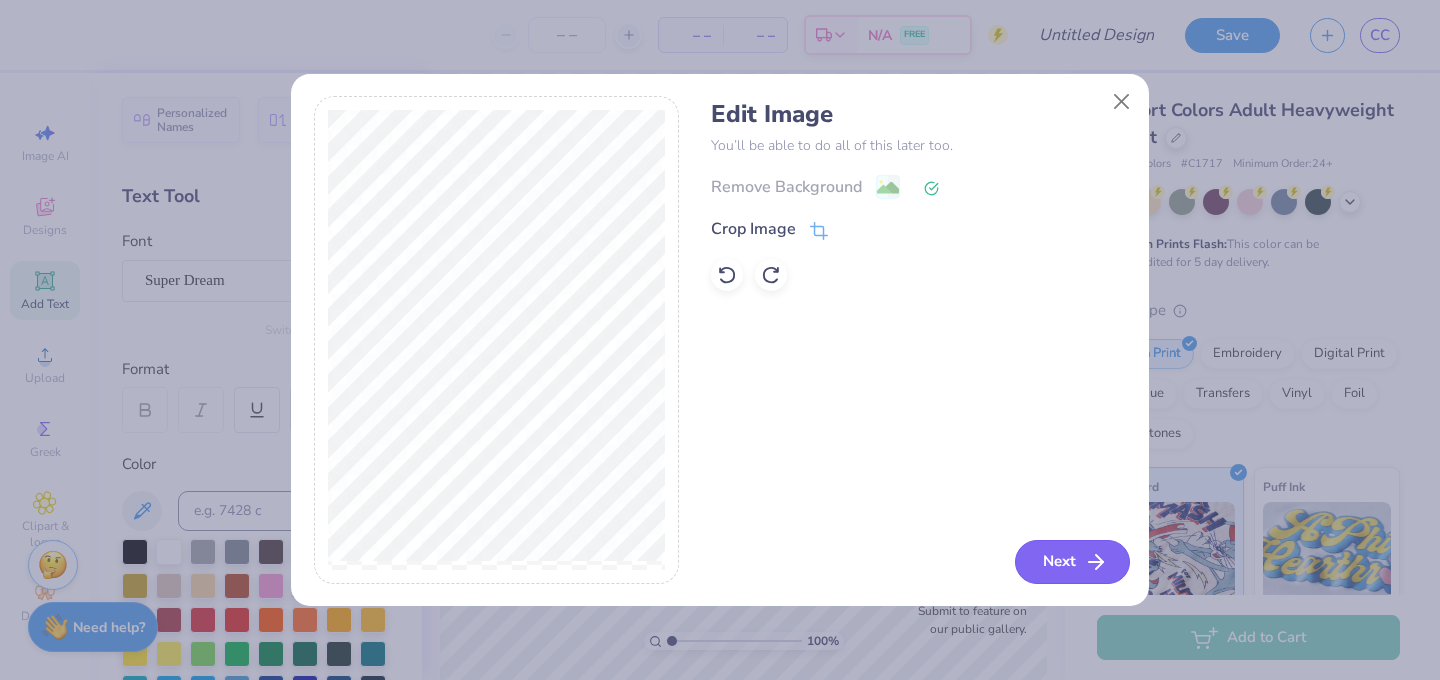 click on "Next" at bounding box center [1072, 562] 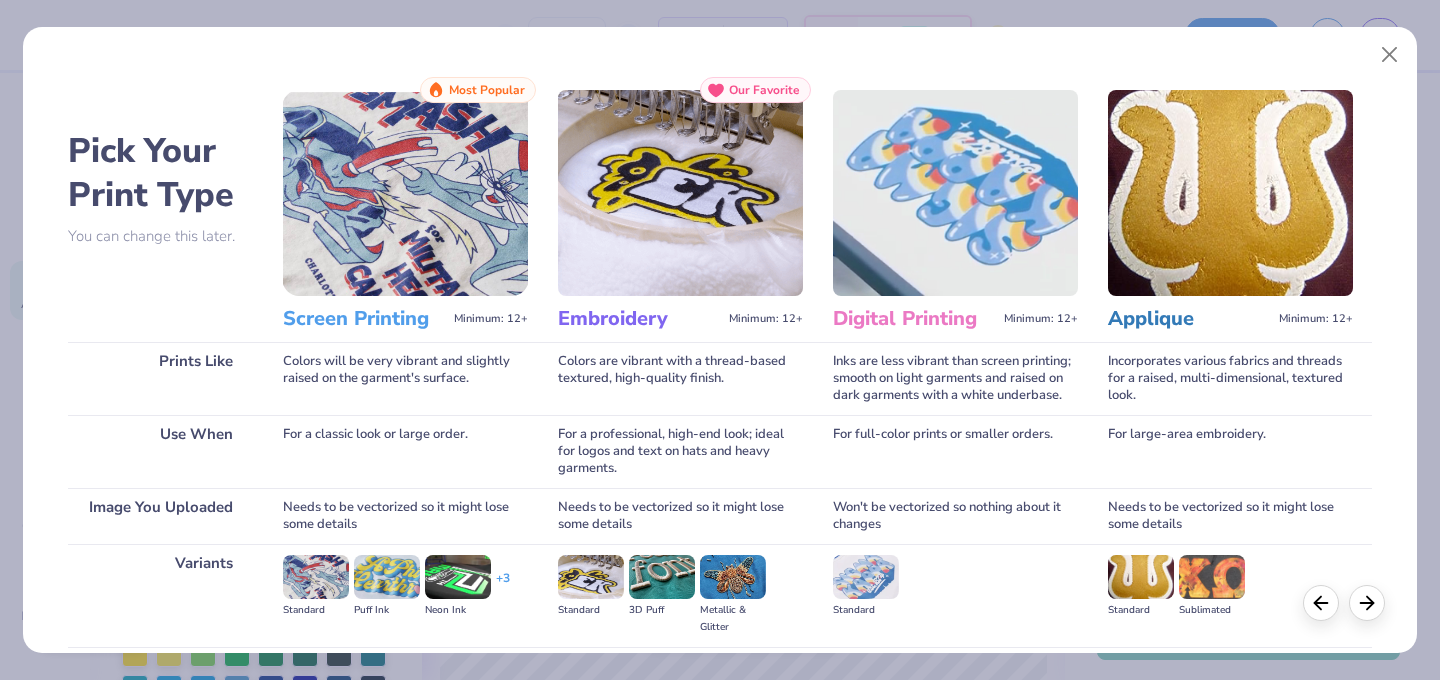 scroll, scrollTop: 217, scrollLeft: 0, axis: vertical 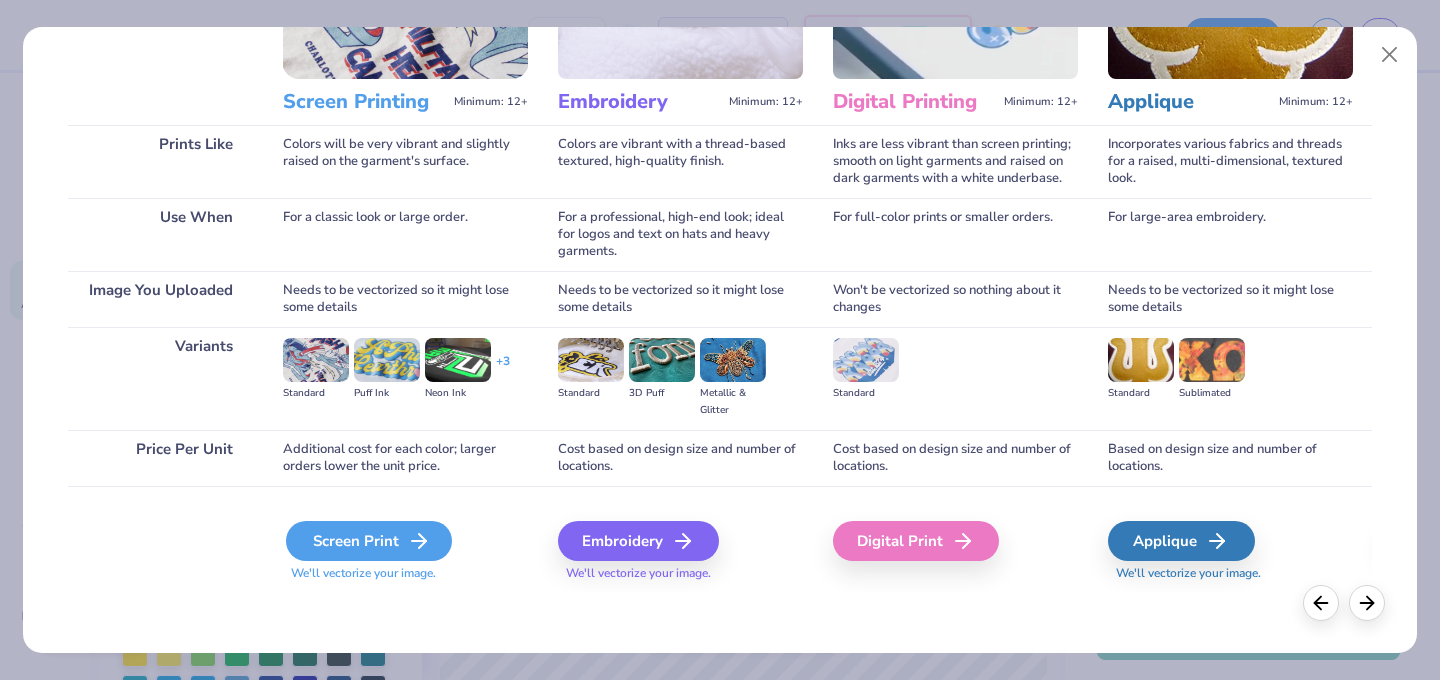 click 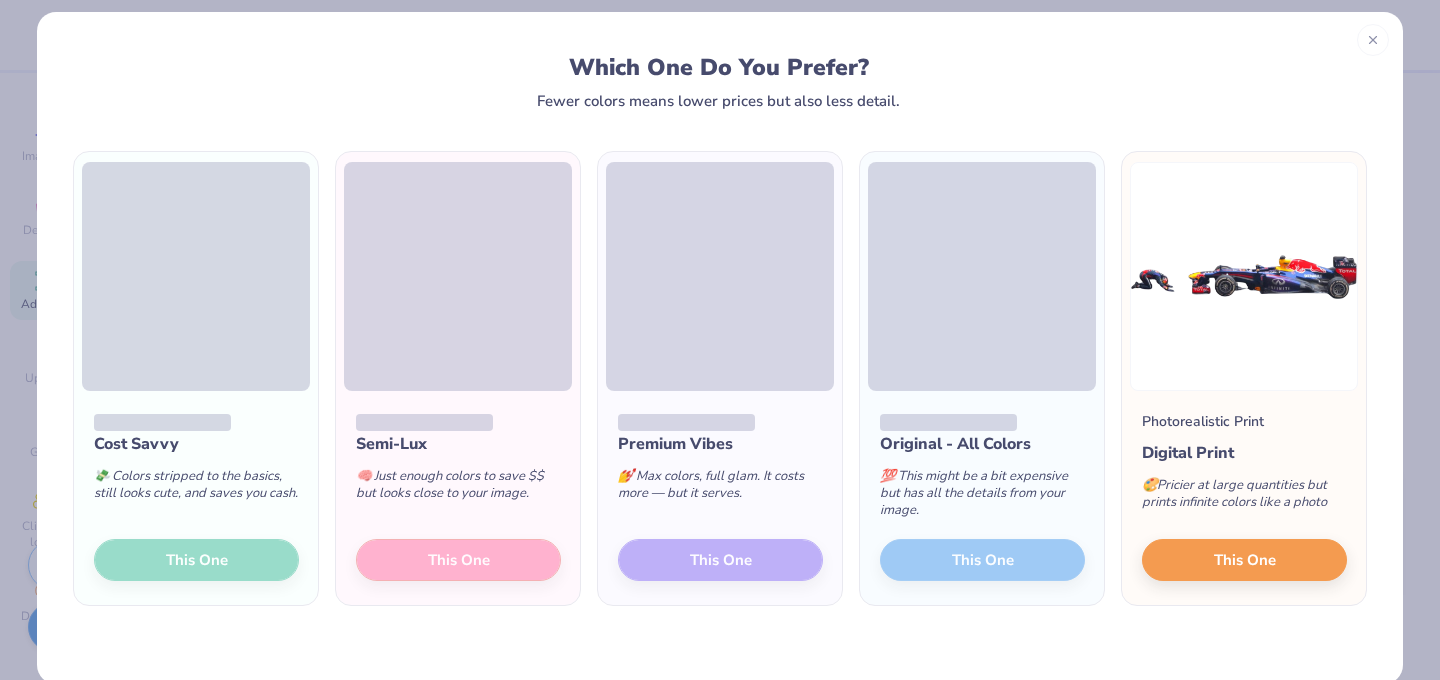 scroll, scrollTop: 46, scrollLeft: 0, axis: vertical 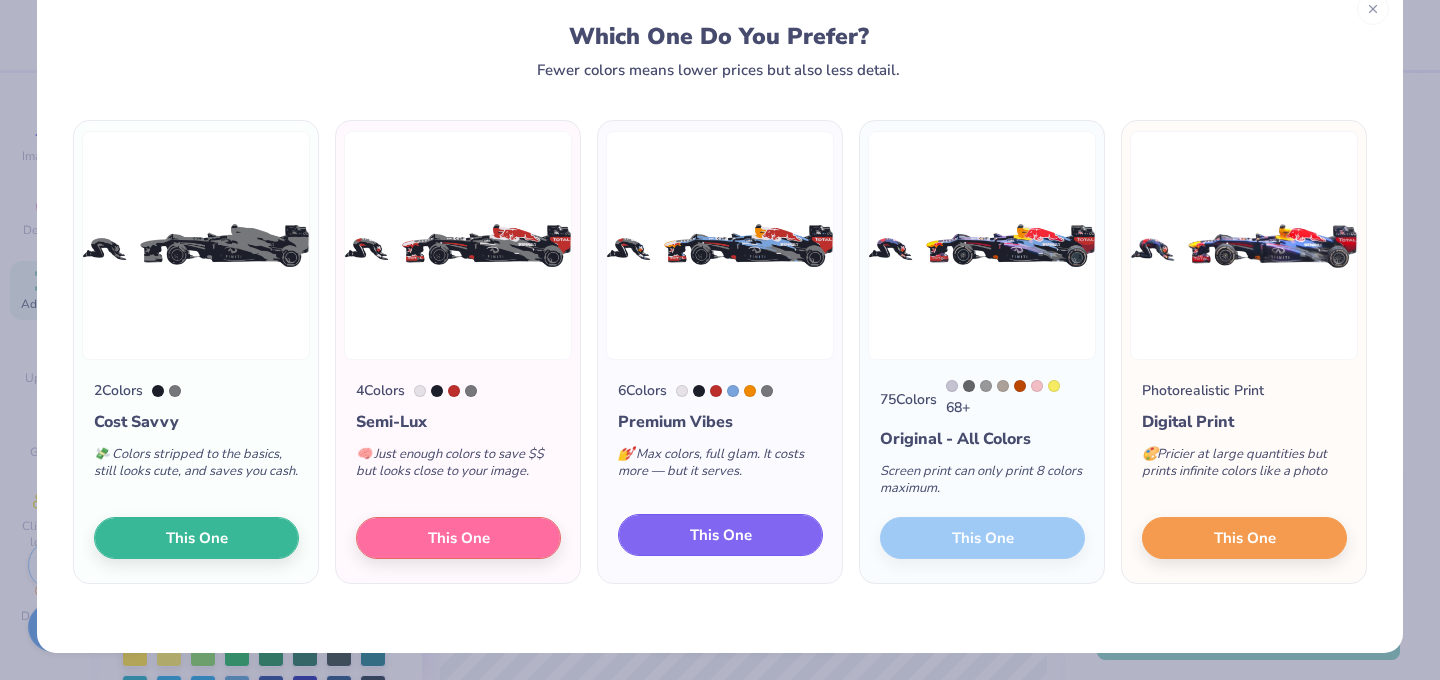 click on "This One" at bounding box center [720, 535] 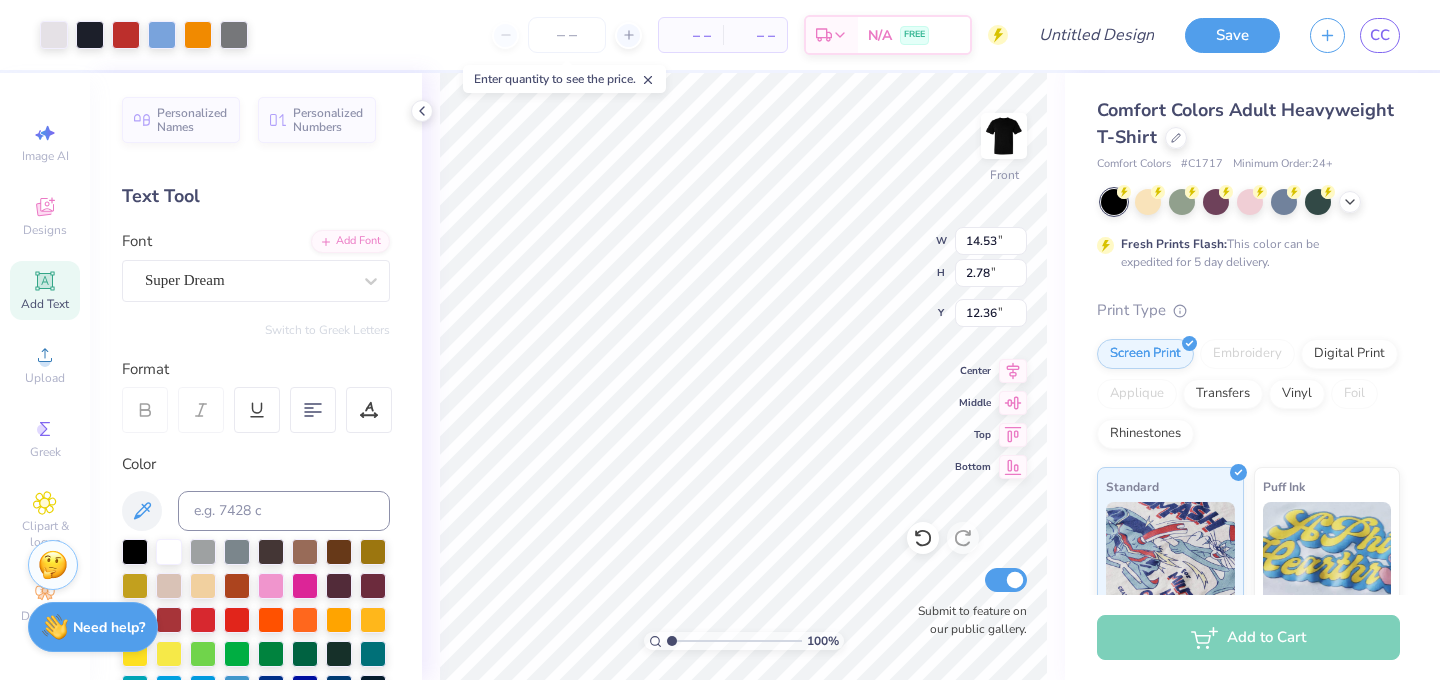 type on "12.57" 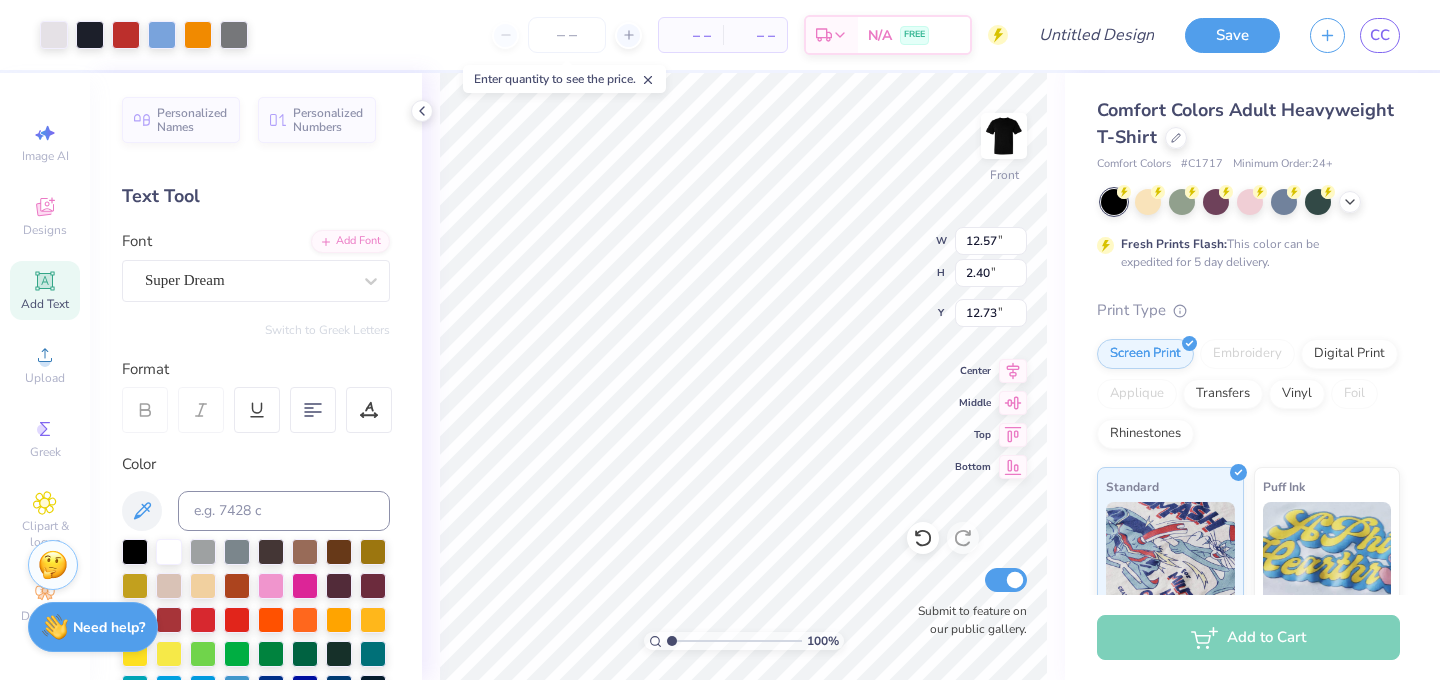 type on "3.97" 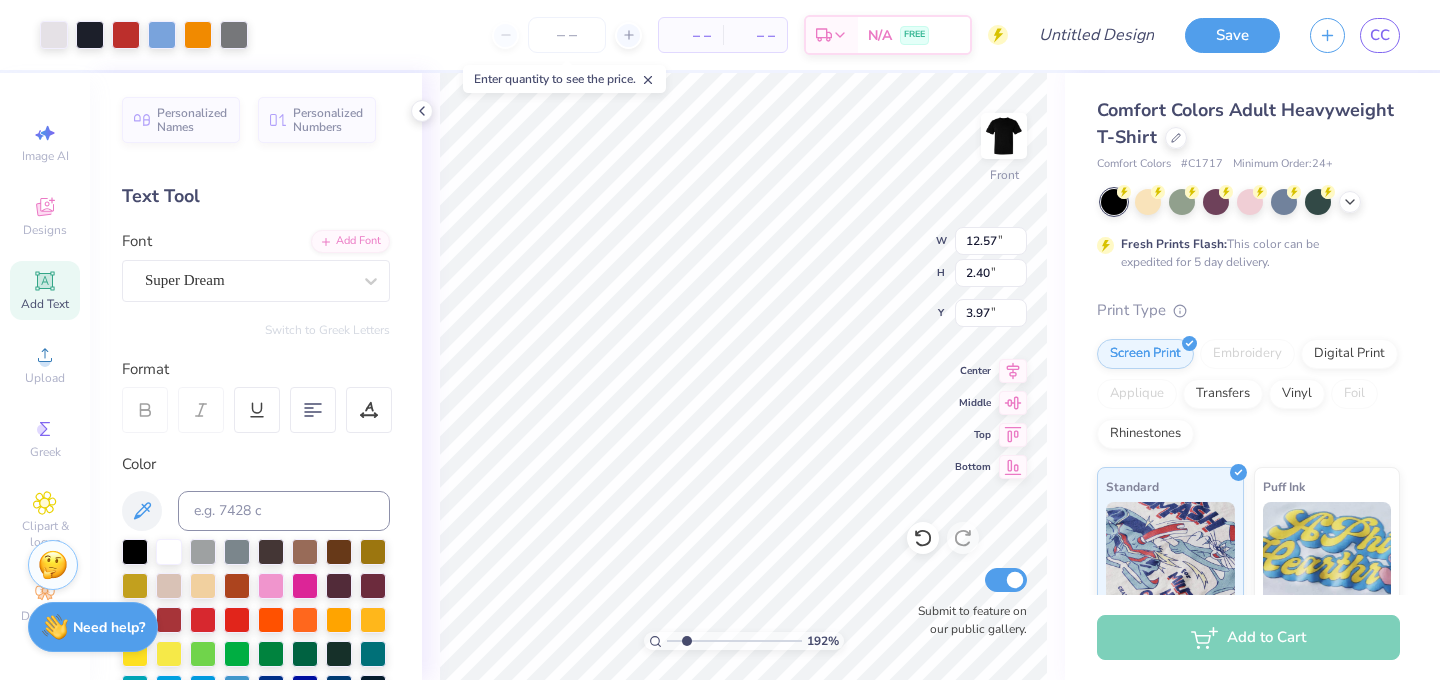 drag, startPoint x: 668, startPoint y: 637, endPoint x: 686, endPoint y: 632, distance: 18.681541 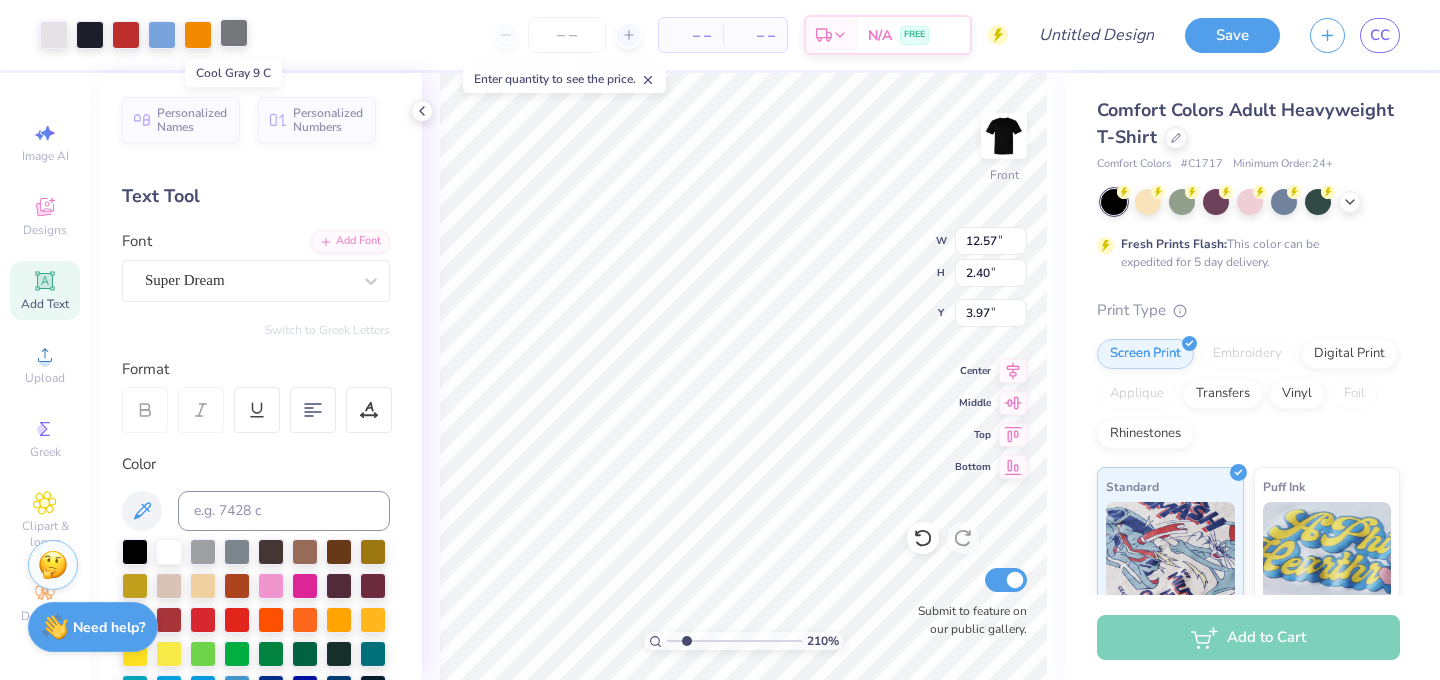 click at bounding box center [234, 33] 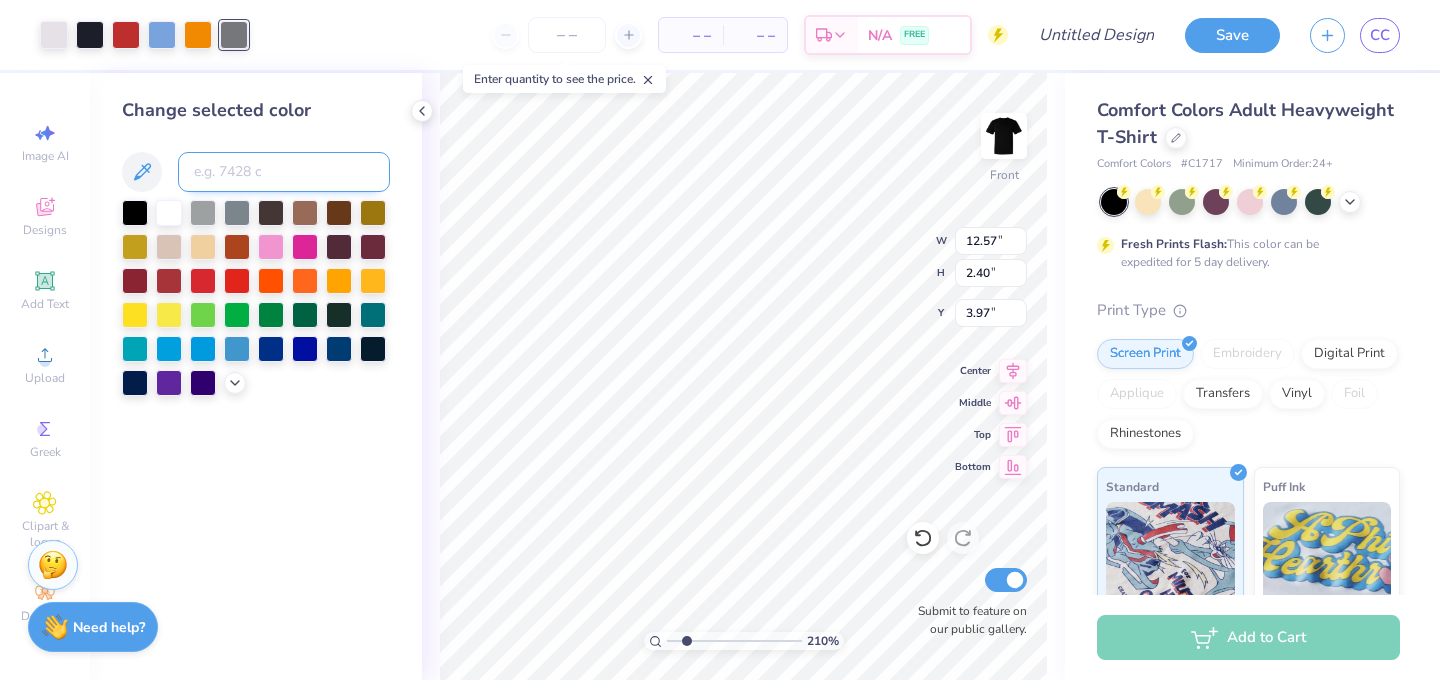 click at bounding box center [284, 172] 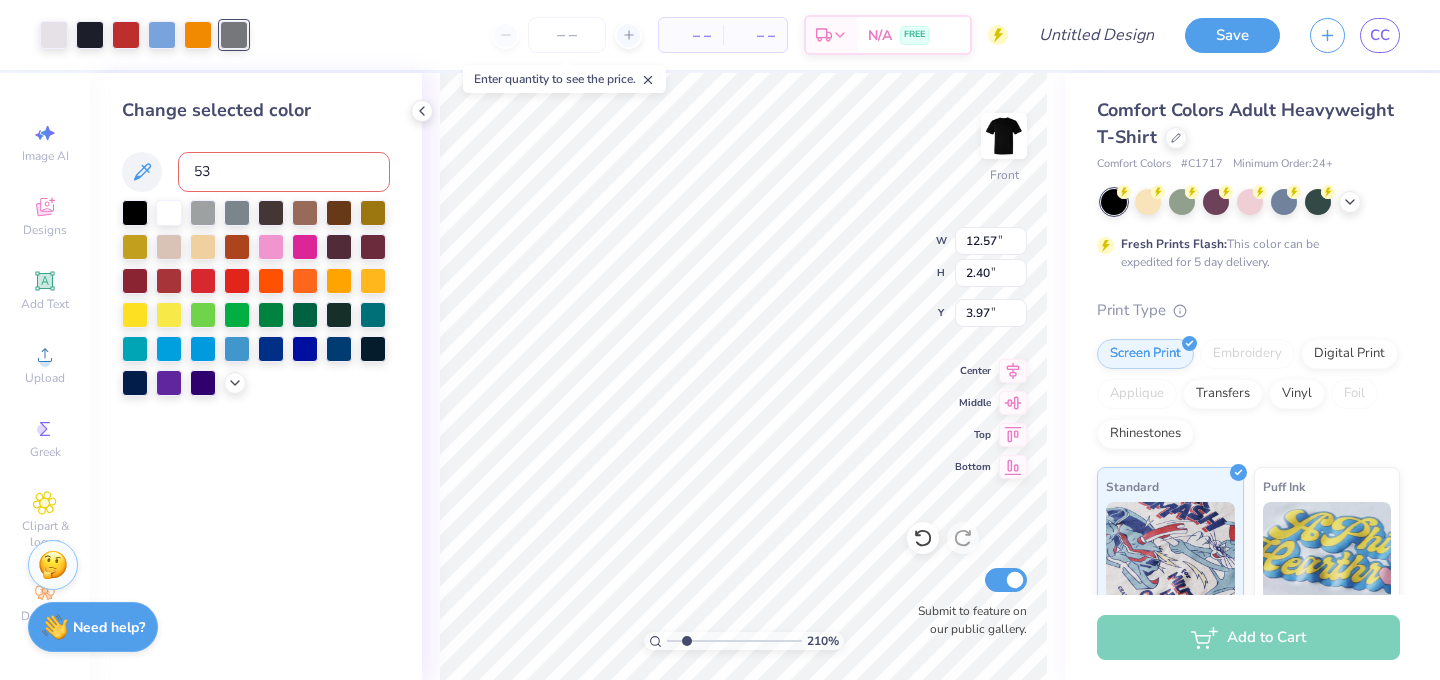 type on "532" 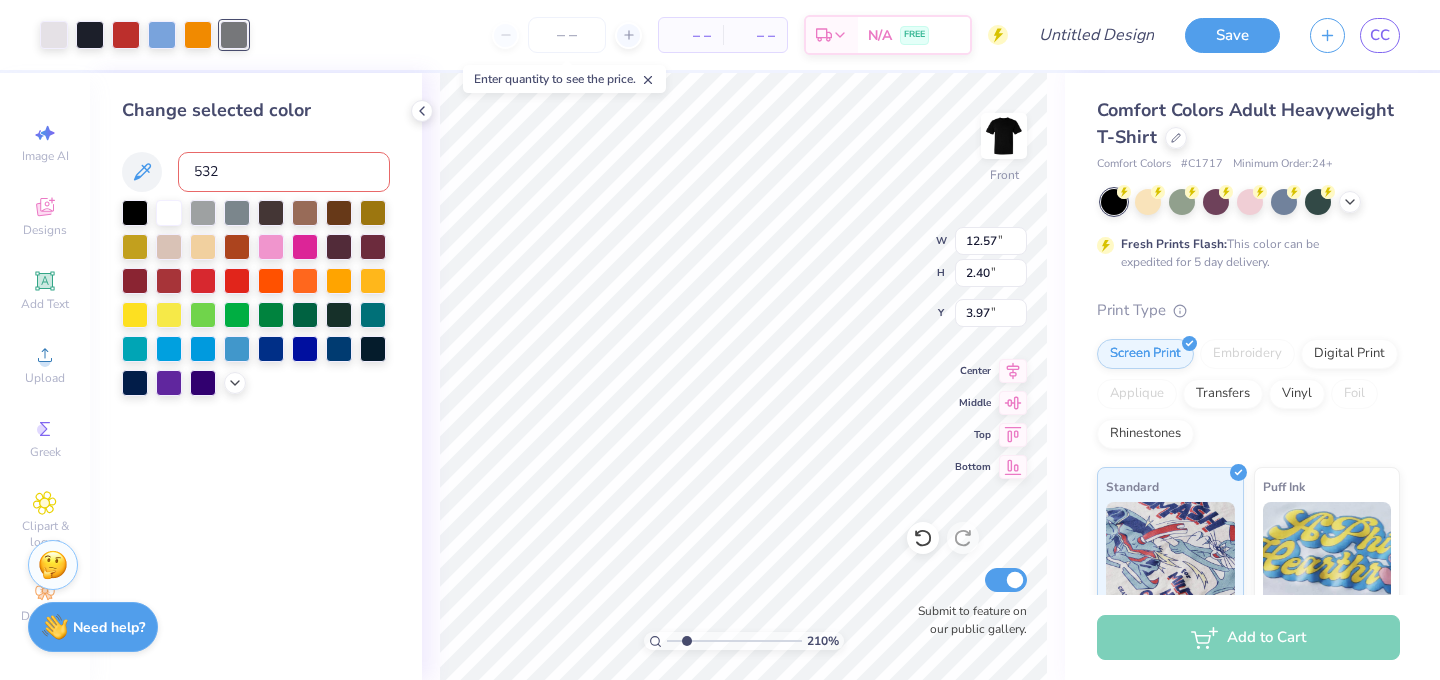 type 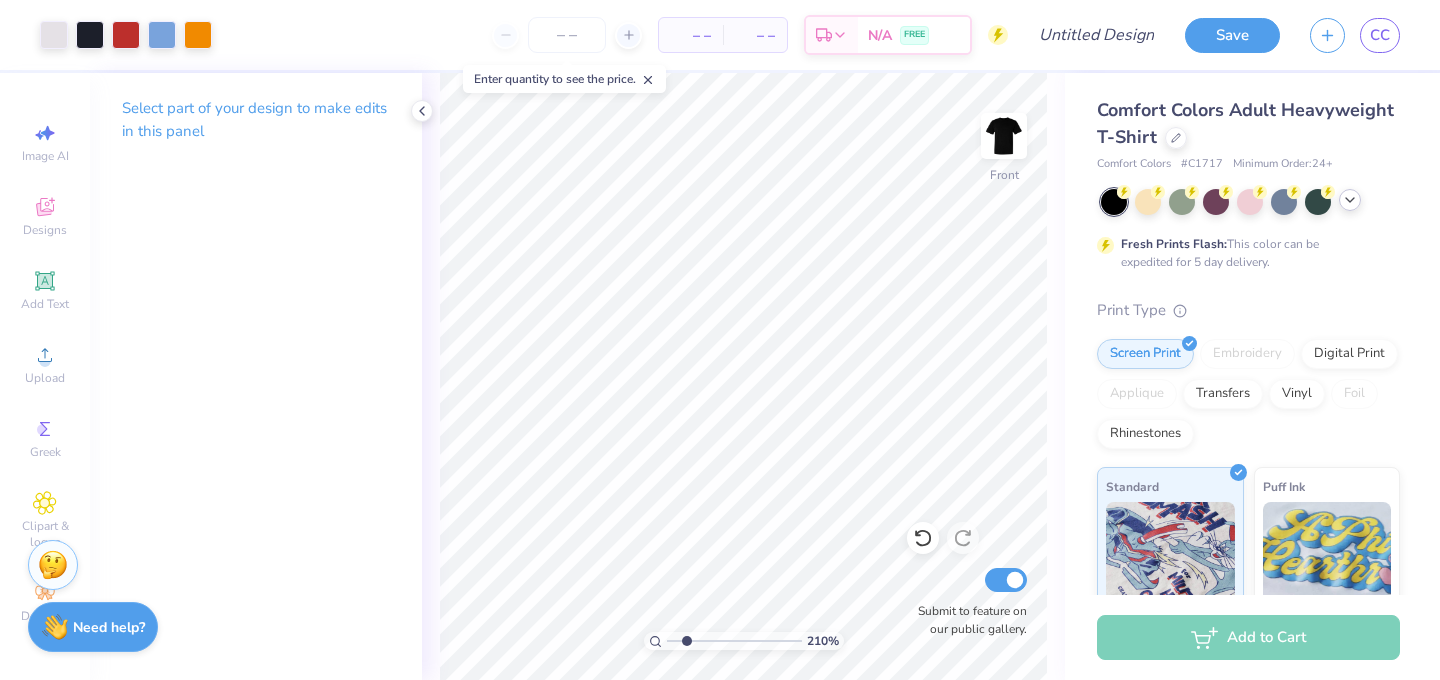 click 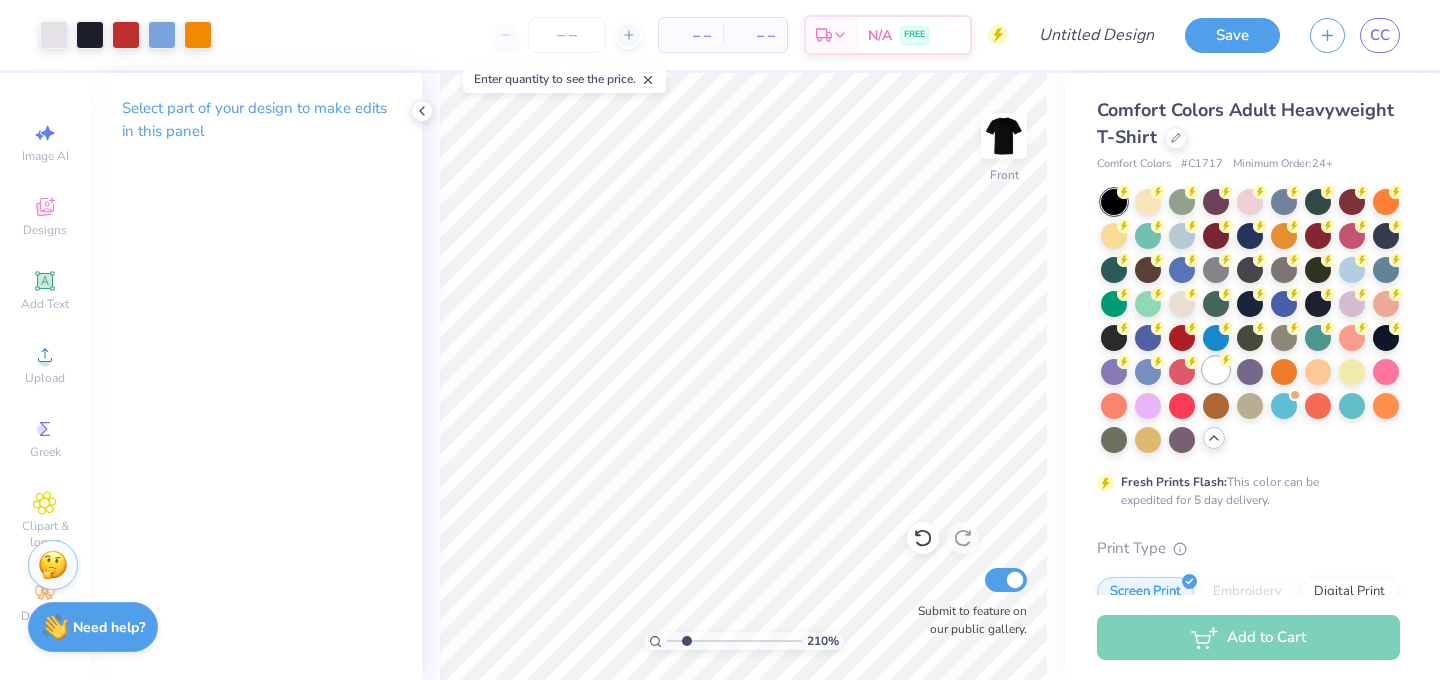 click at bounding box center (1216, 370) 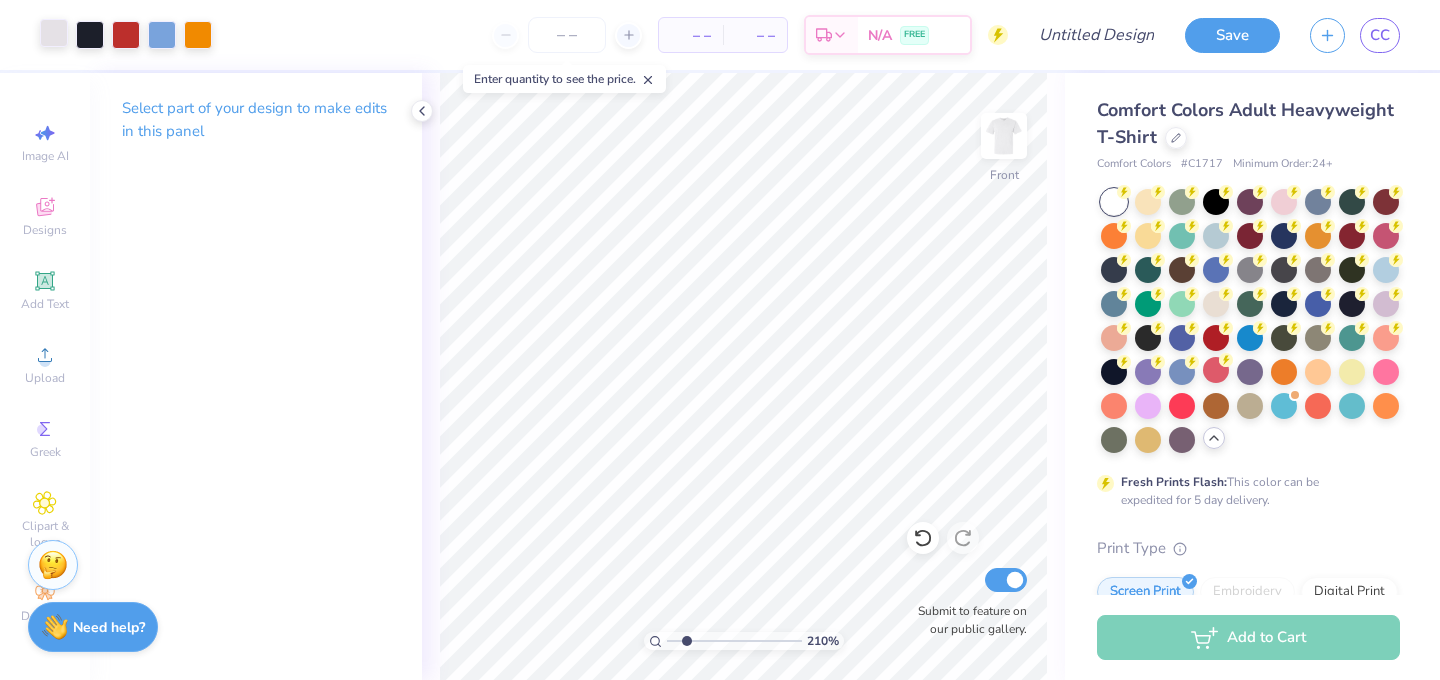 click at bounding box center (54, 33) 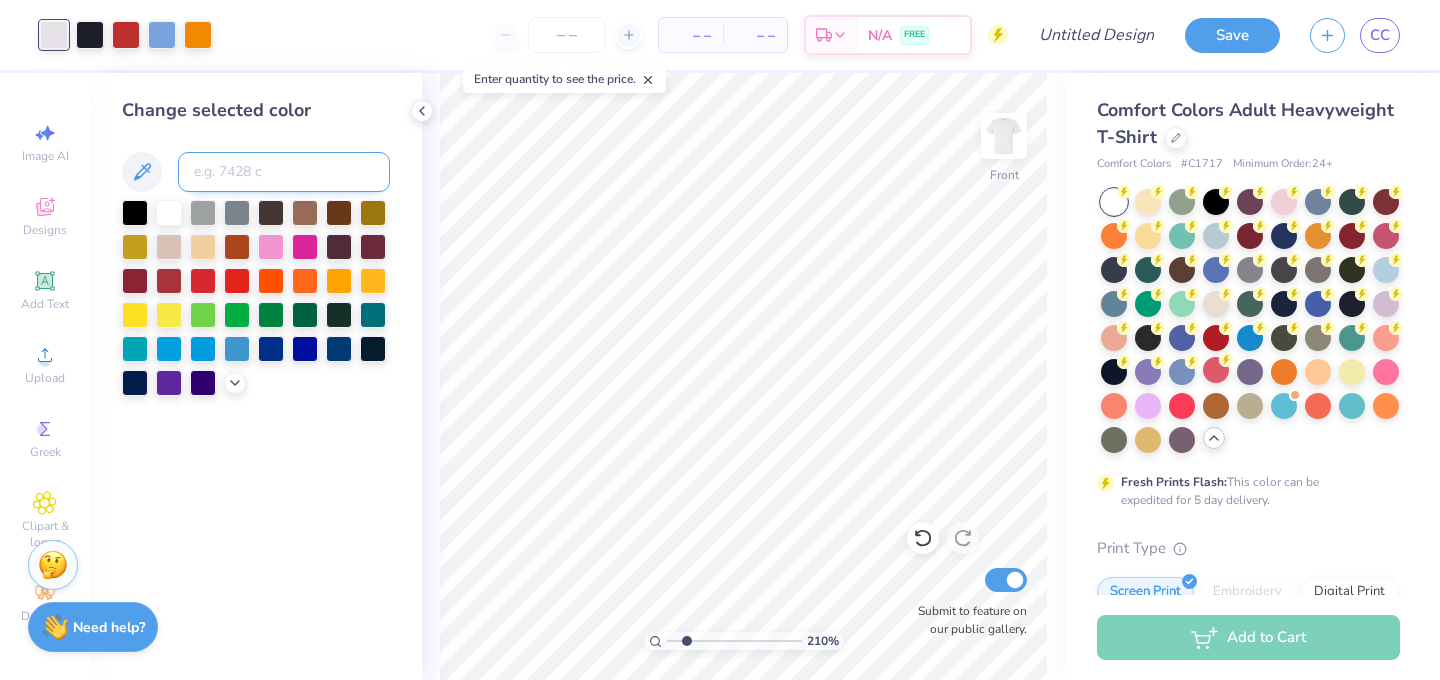 click at bounding box center (284, 172) 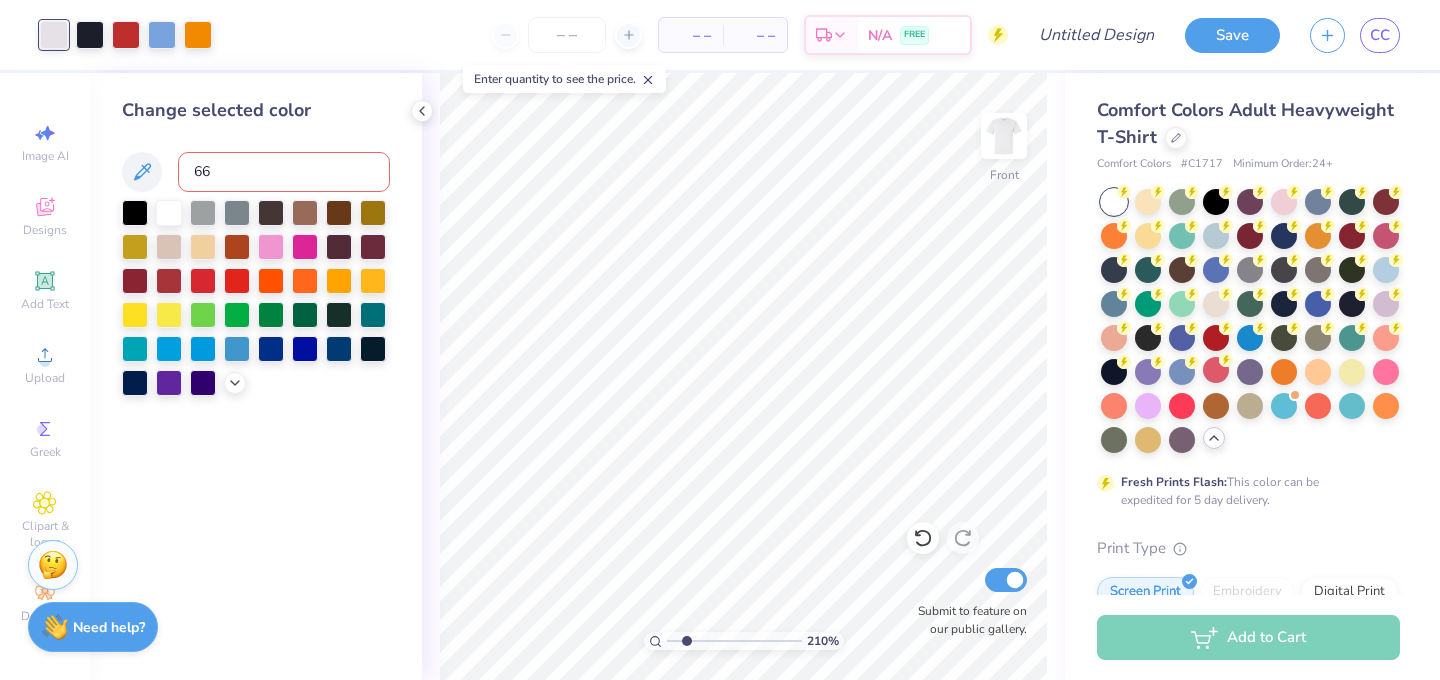 type on "665" 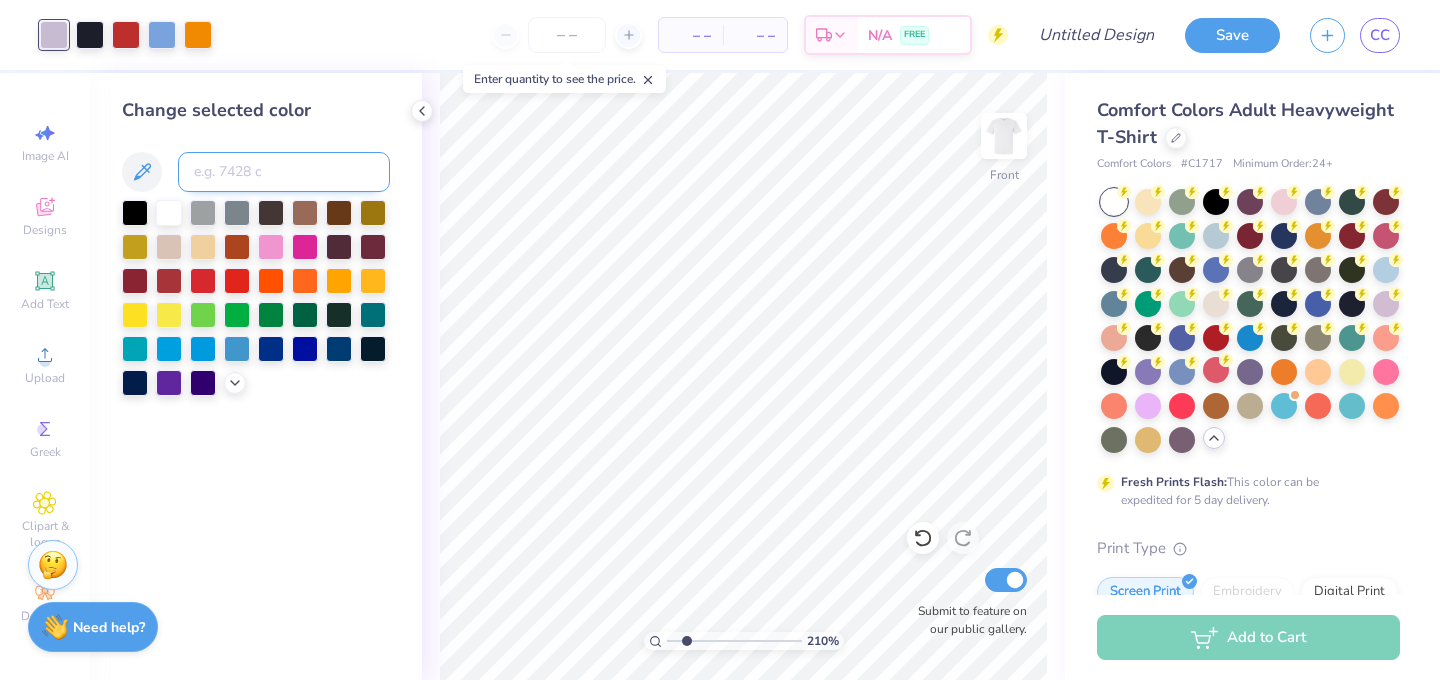 click at bounding box center [284, 172] 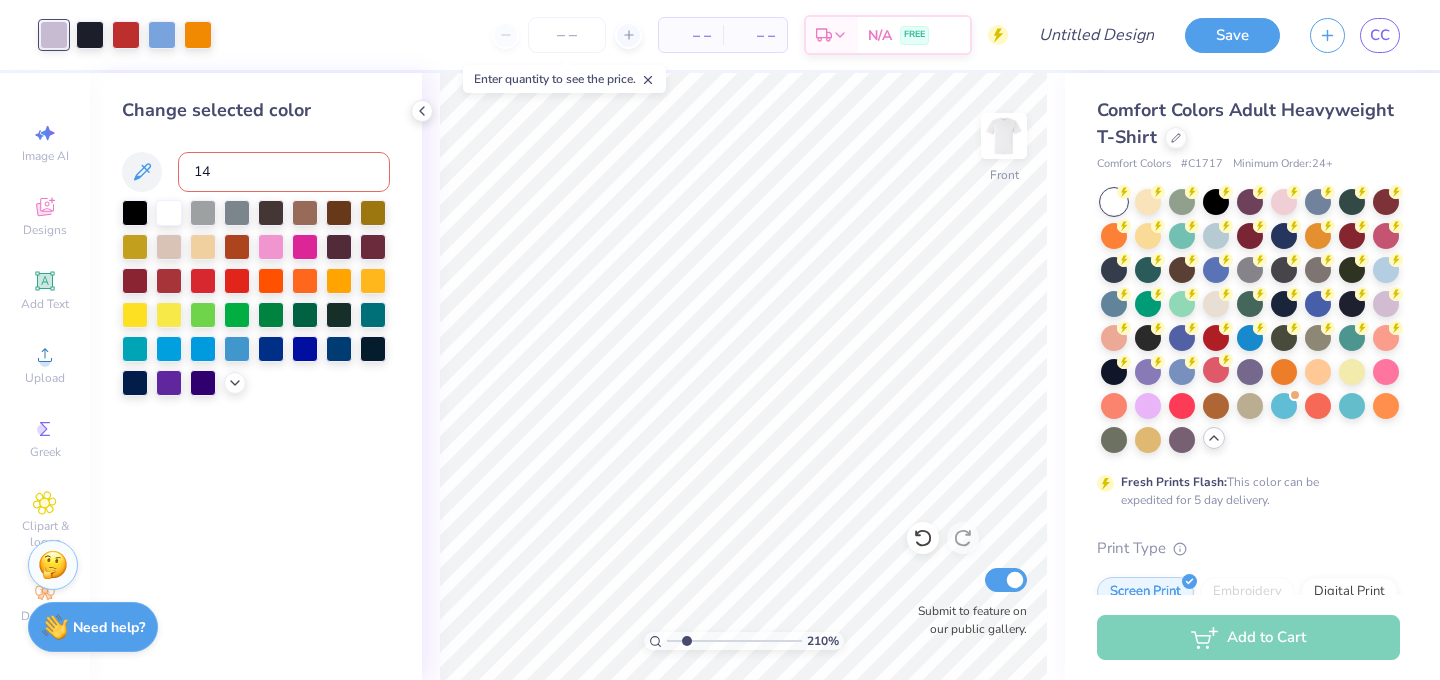 type on "144" 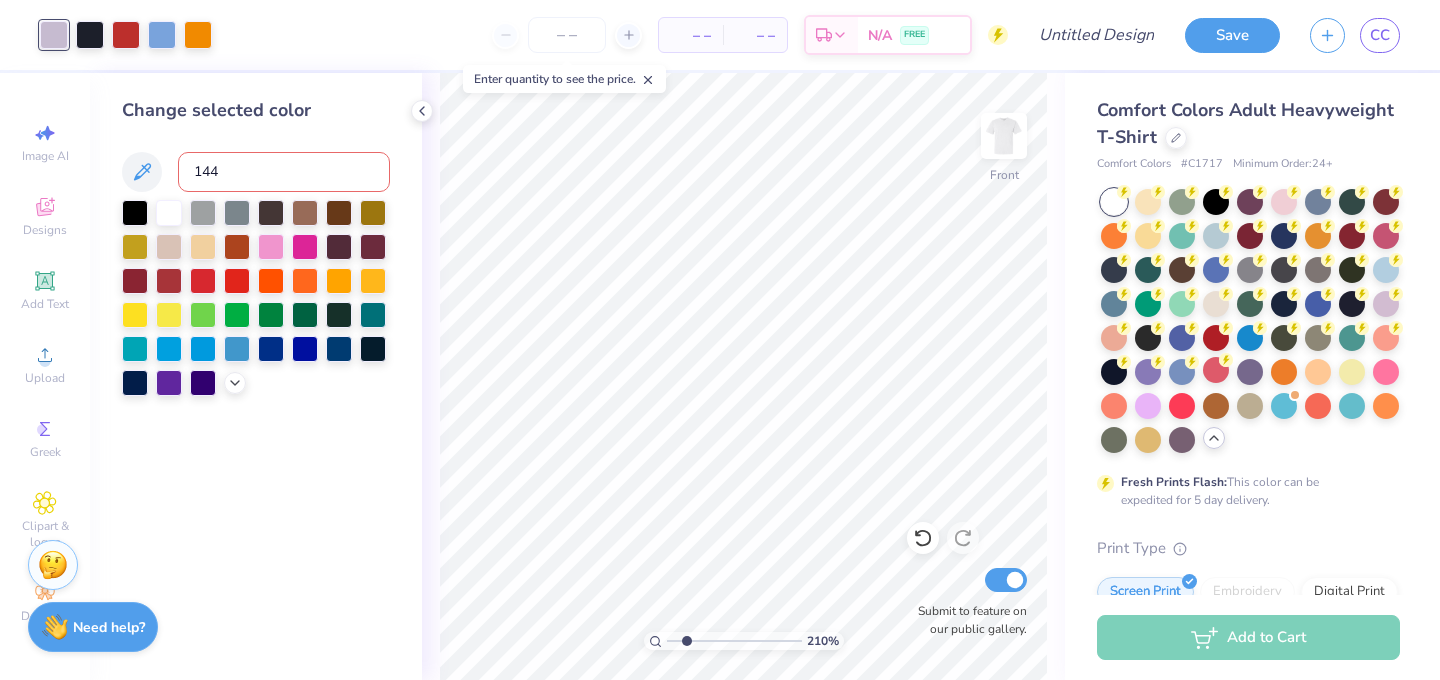 type 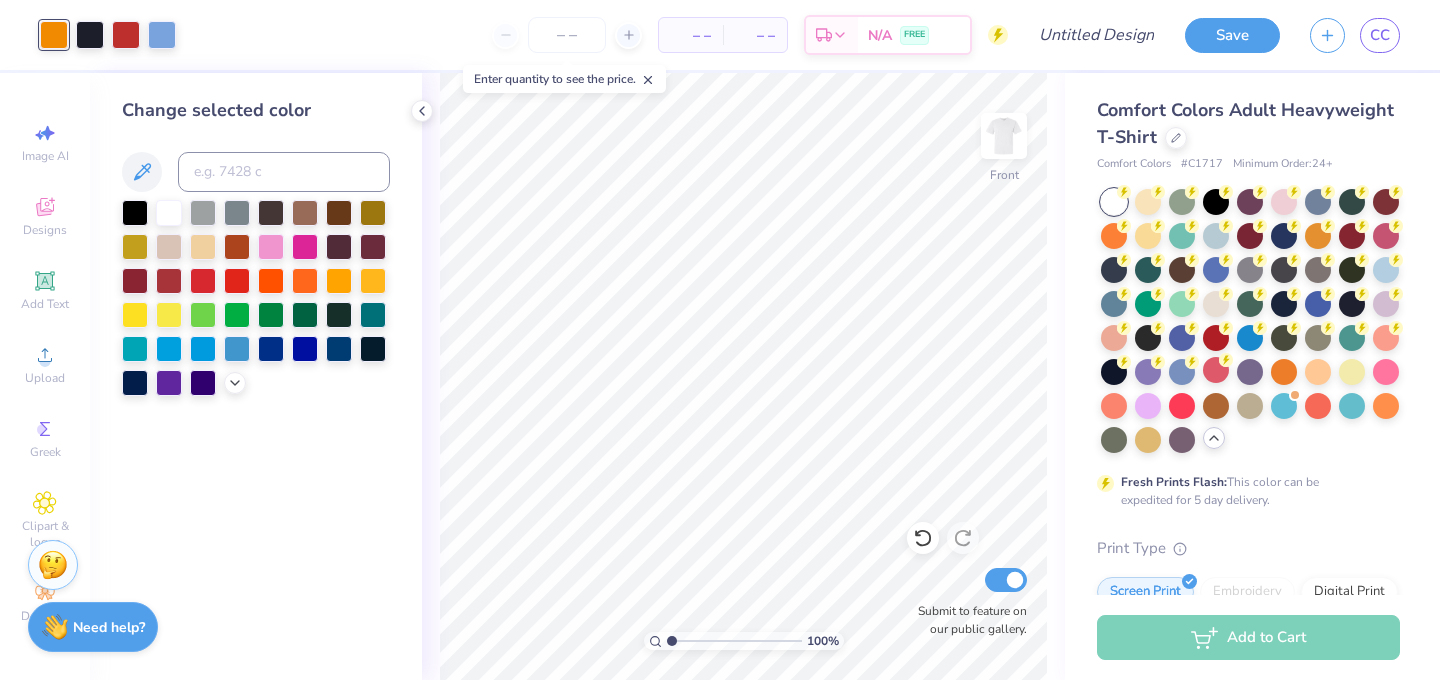 drag, startPoint x: 688, startPoint y: 641, endPoint x: 625, endPoint y: 640, distance: 63.007935 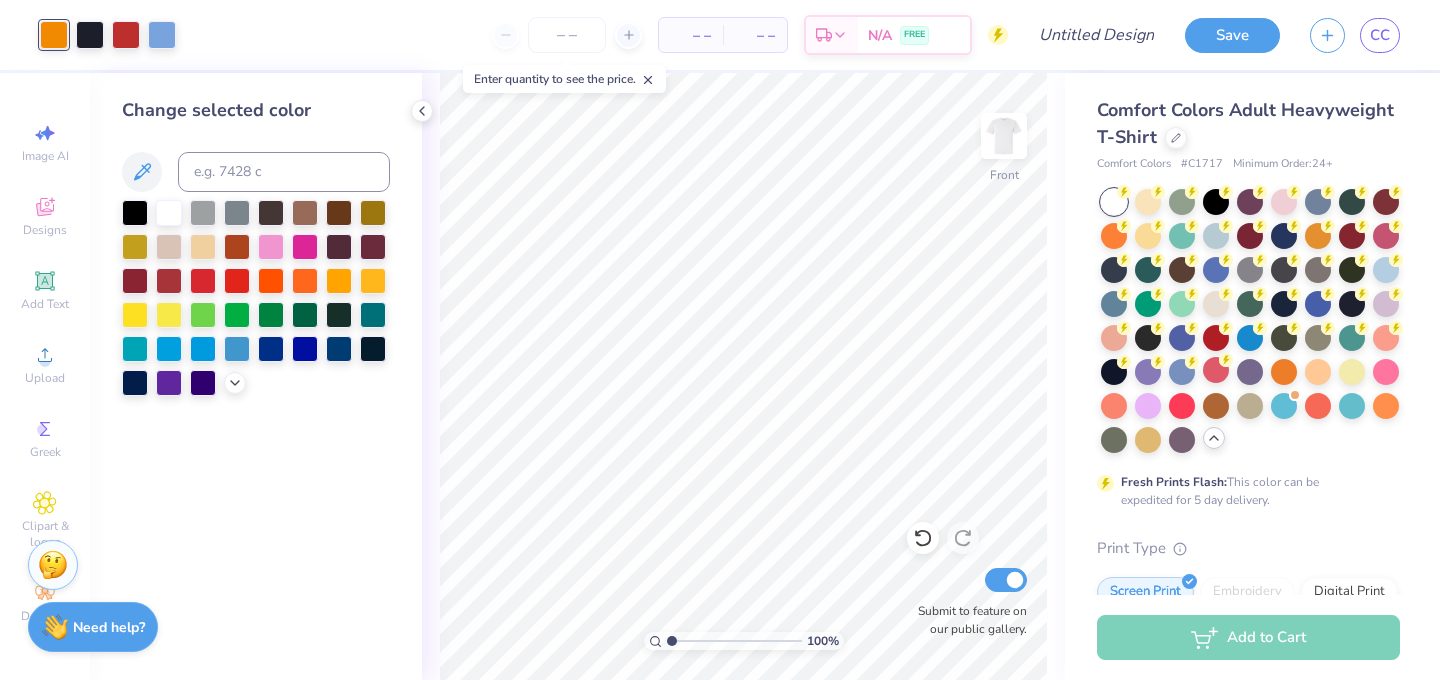 type on "1" 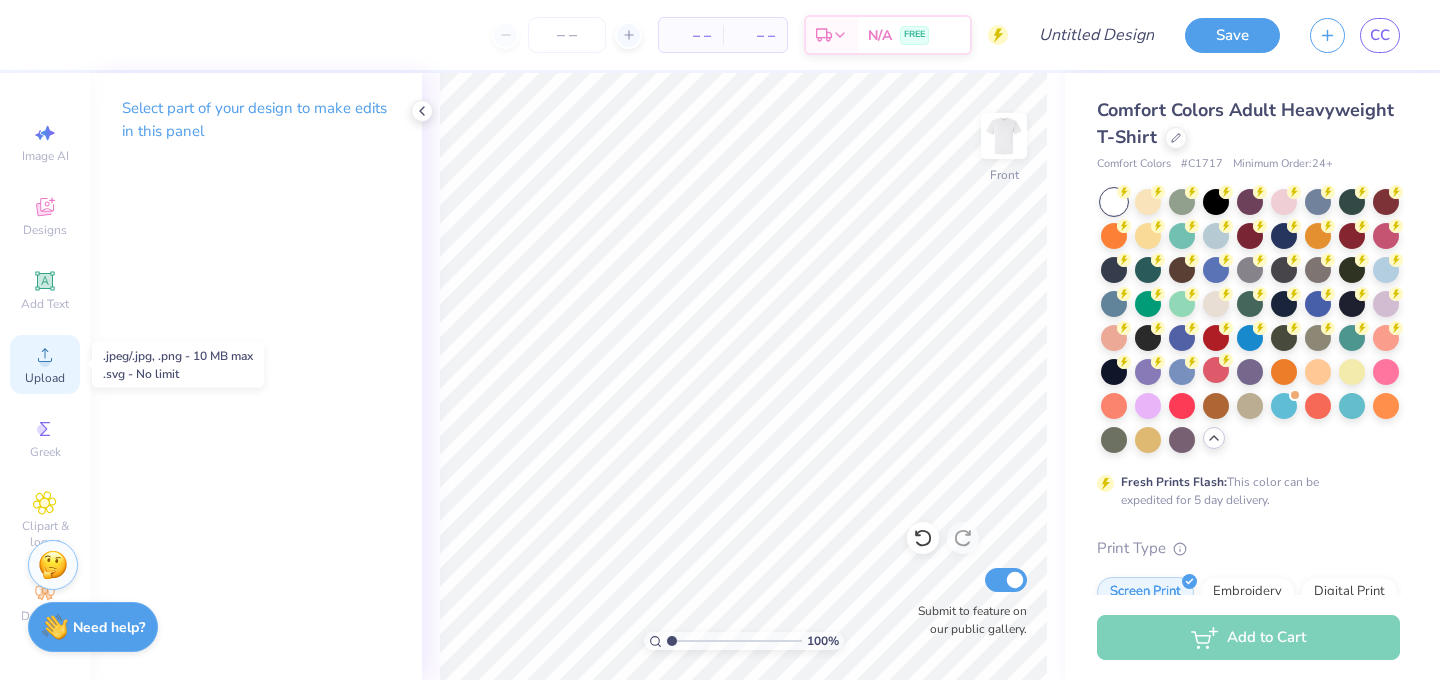 click 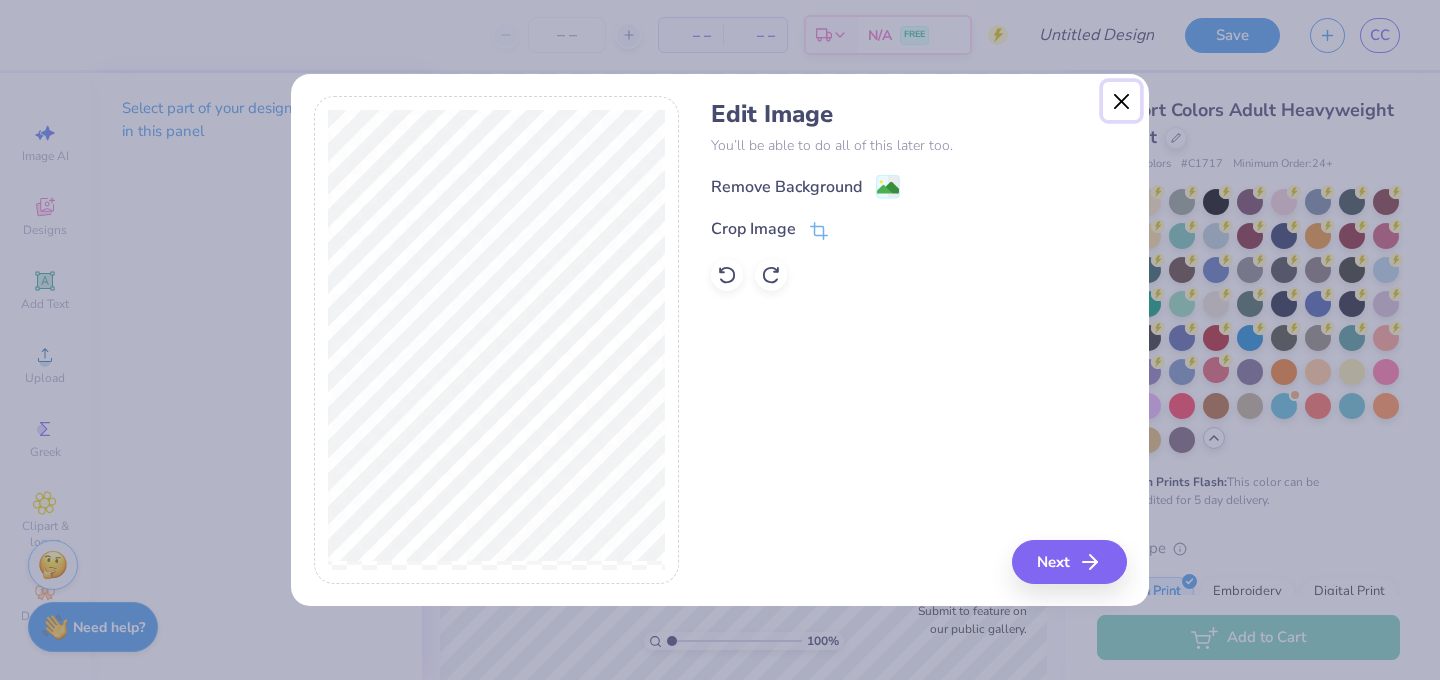 click at bounding box center [1122, 101] 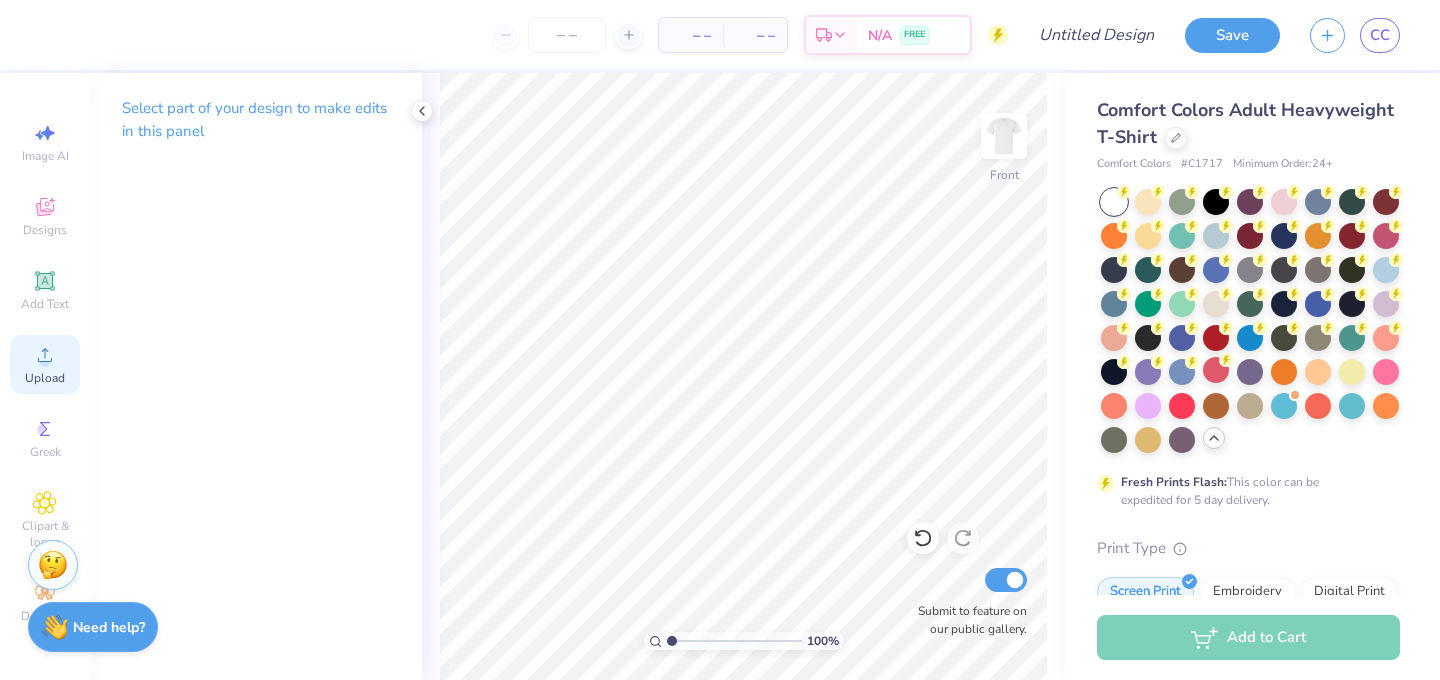 click on "Upload" at bounding box center [45, 378] 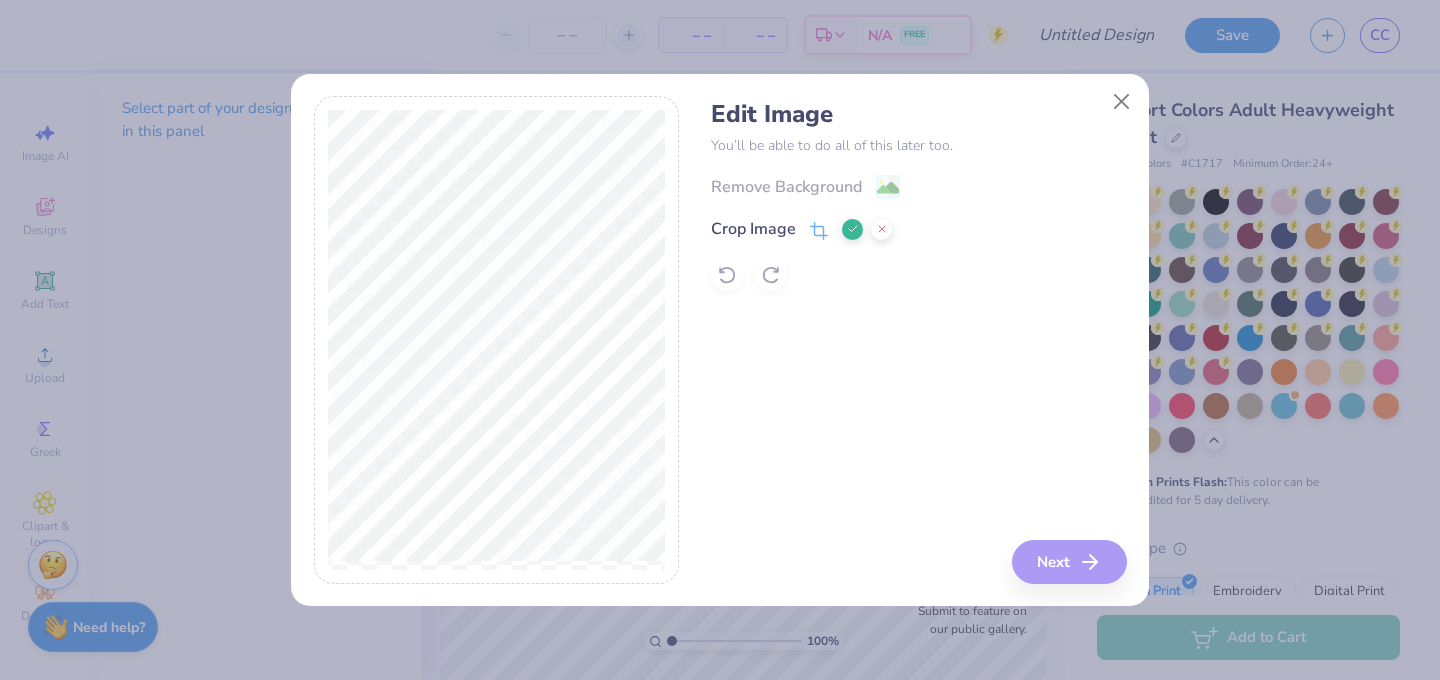 scroll, scrollTop: 0, scrollLeft: 0, axis: both 